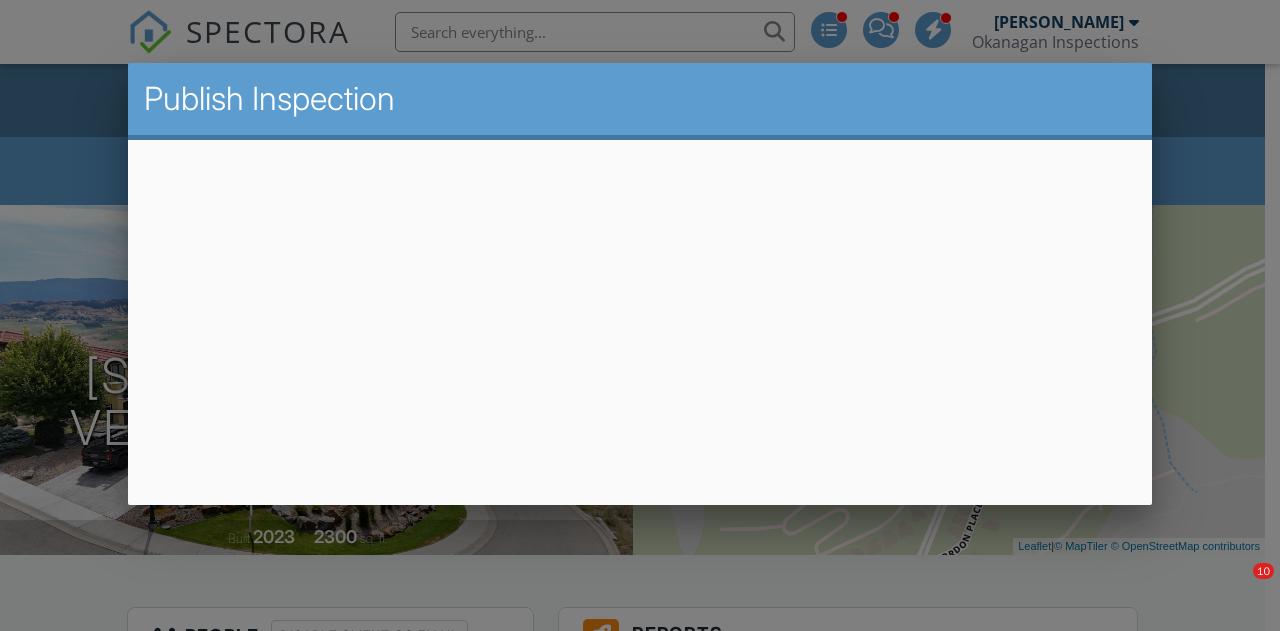 scroll, scrollTop: 466, scrollLeft: 0, axis: vertical 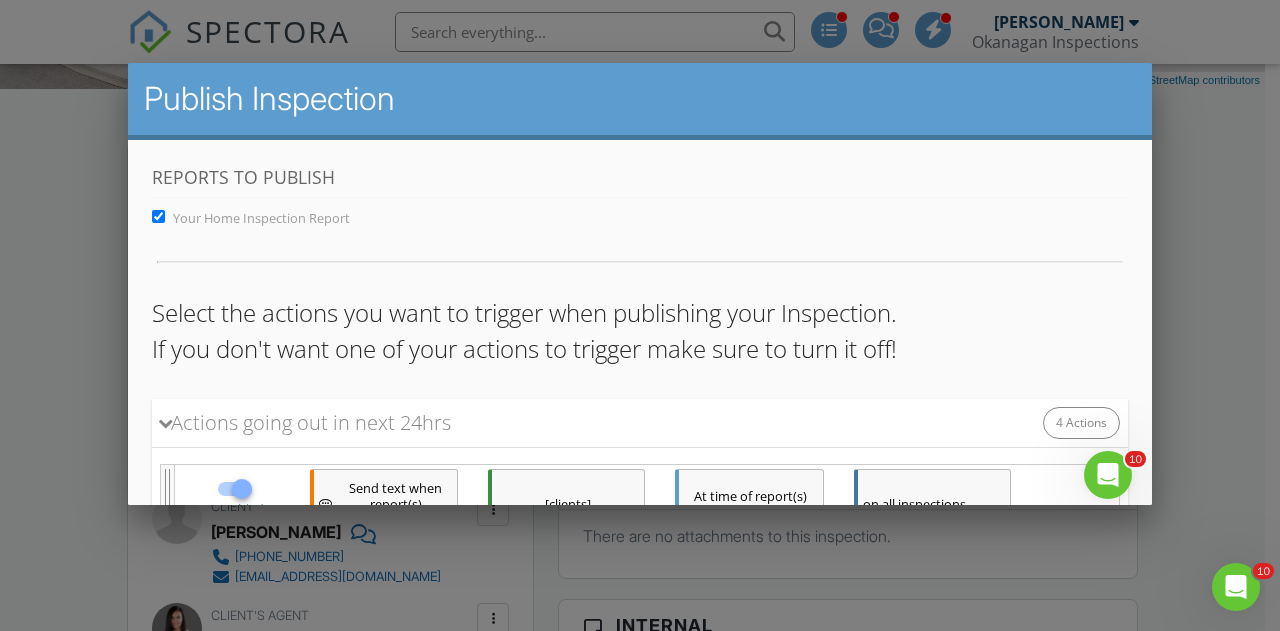 click at bounding box center (640, 294) 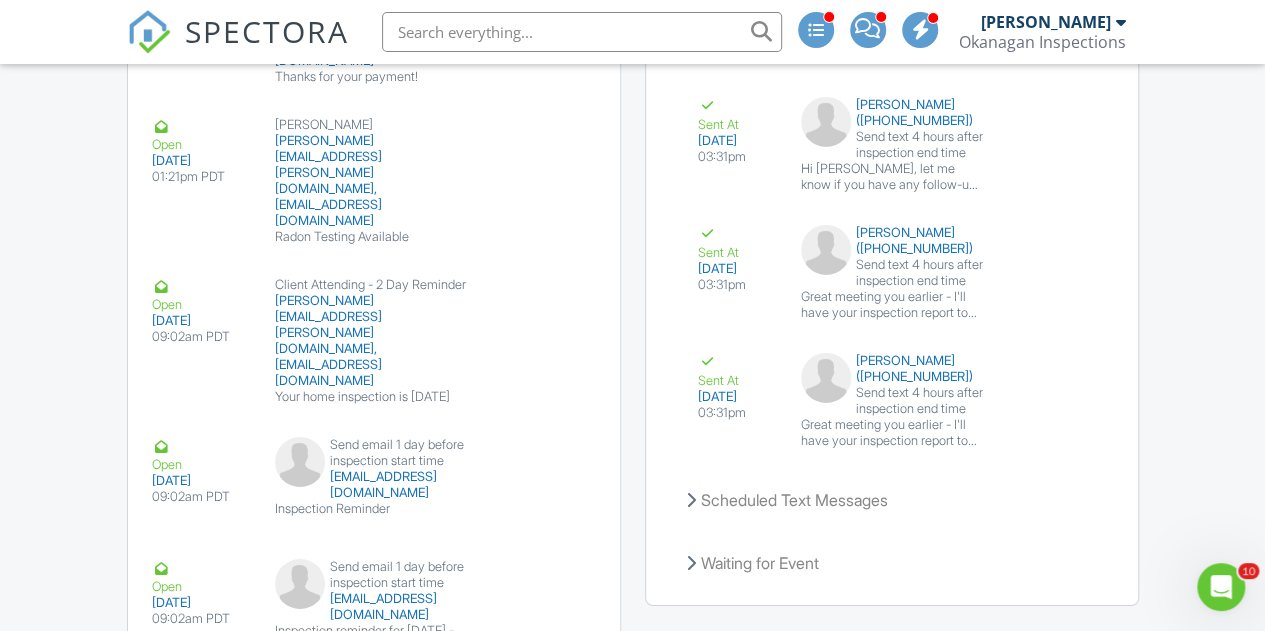 scroll, scrollTop: 3376, scrollLeft: 0, axis: vertical 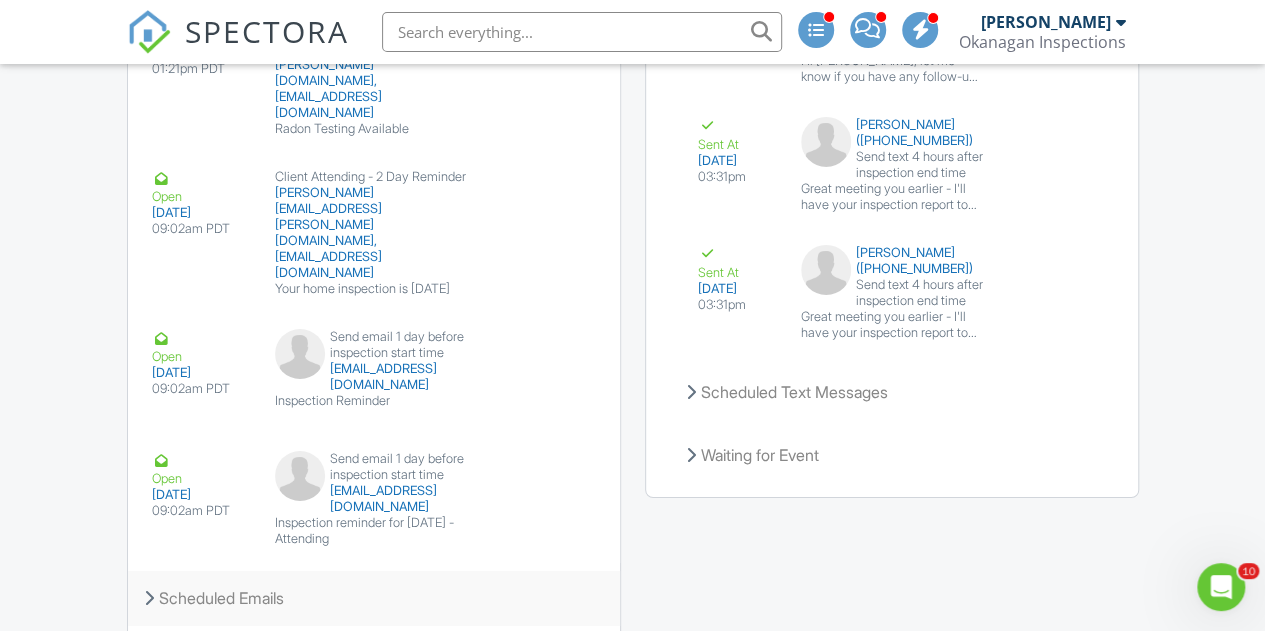 click on "Scheduled Emails" at bounding box center [374, 598] 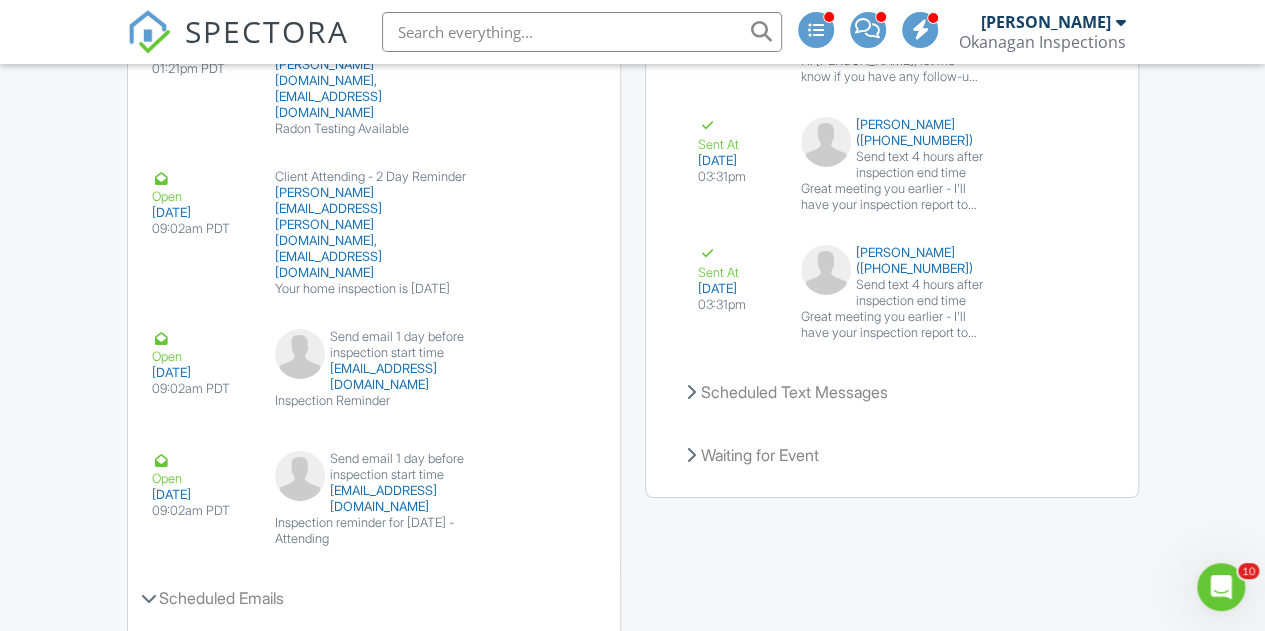 click on "Dashboard
Calendar
Templates
Contacts
Metrics
Automations
Settings
Inspections
Support Center
Inspection Details
Client View
More
Property Details
Reschedule
Reorder / Copy
Share
Cancel
Delete
Print Order
Convert to V9
View Change Log
07/11/2025  9:00 am
- 11:30 am
532 Balsam Ct
Vernon, BC V1H 2J1
Built
2023
2300
sq. ft.
+ − Leaflet  |  © MapTiler   © OpenStreetMap contributors
All emails and texts are disabled for this inspection!
All emails and texts have been disabled for this inspection. This may have happened due to someone manually disabling them or this inspection being unconfirmed when it was scheduled. To re-enable emails and texts for this inspection, click the button below." at bounding box center (632, -1094) 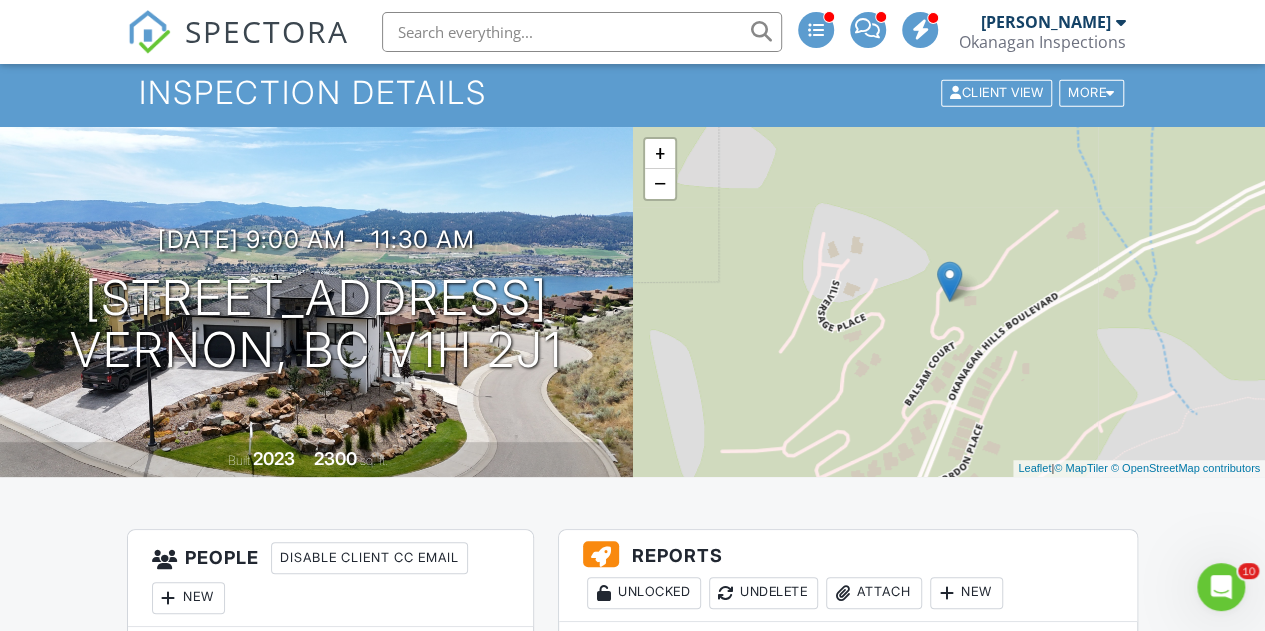 scroll, scrollTop: 0, scrollLeft: 0, axis: both 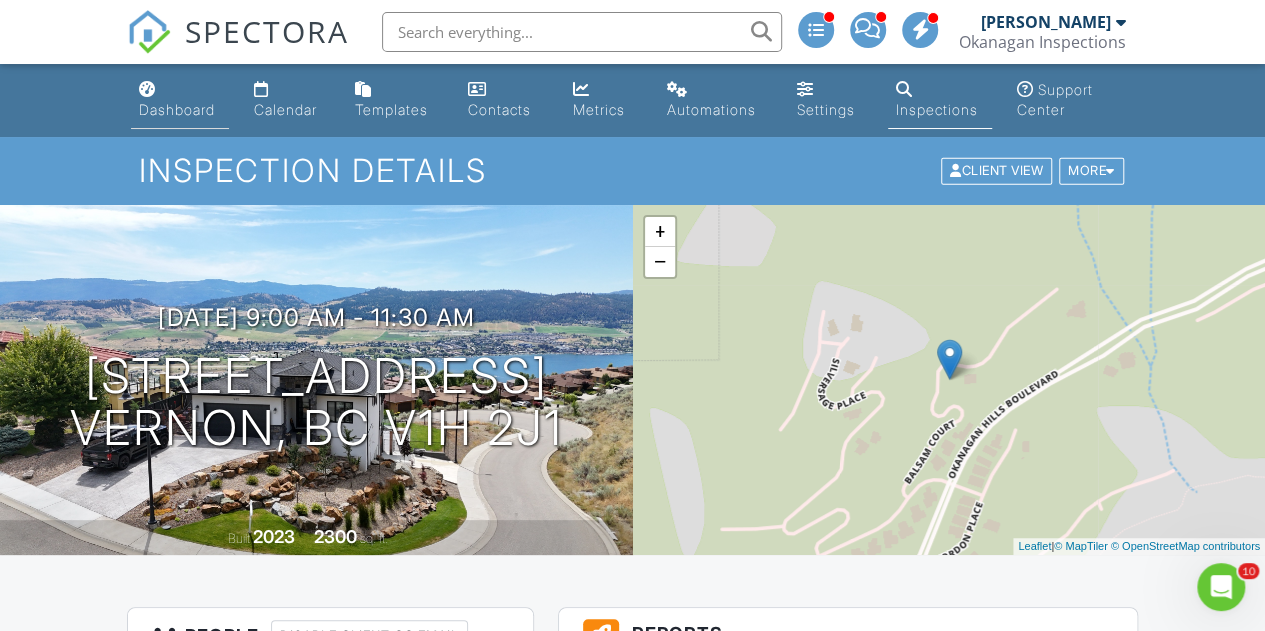 click on "Dashboard" at bounding box center [177, 109] 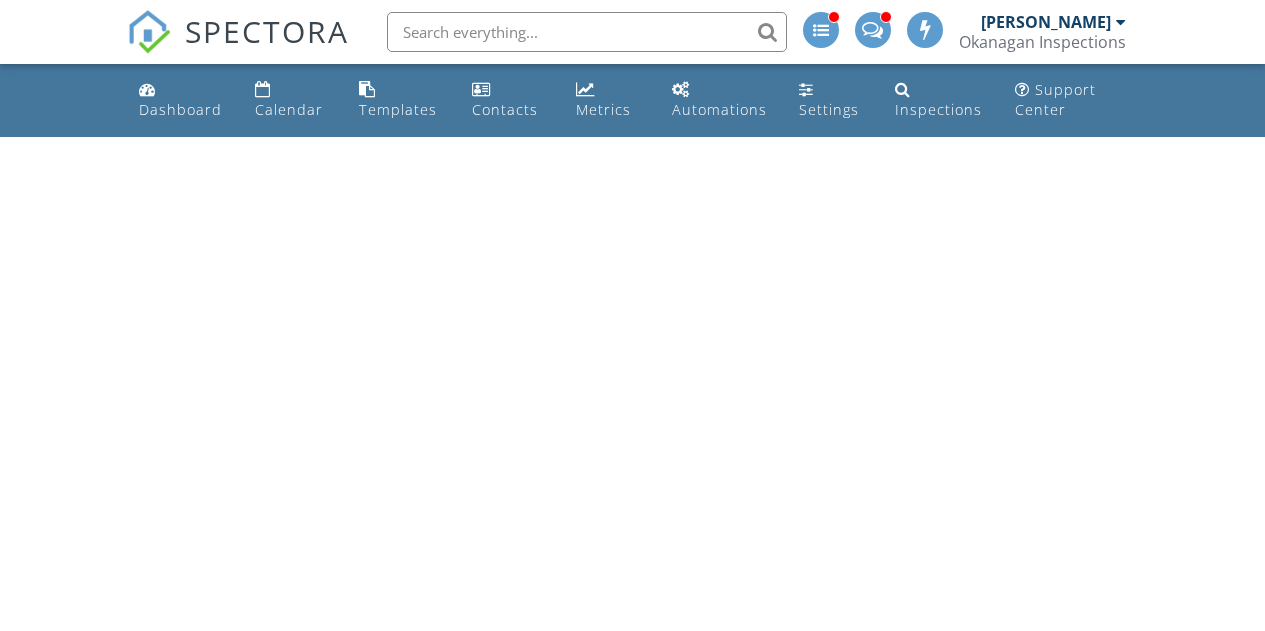 scroll, scrollTop: 0, scrollLeft: 0, axis: both 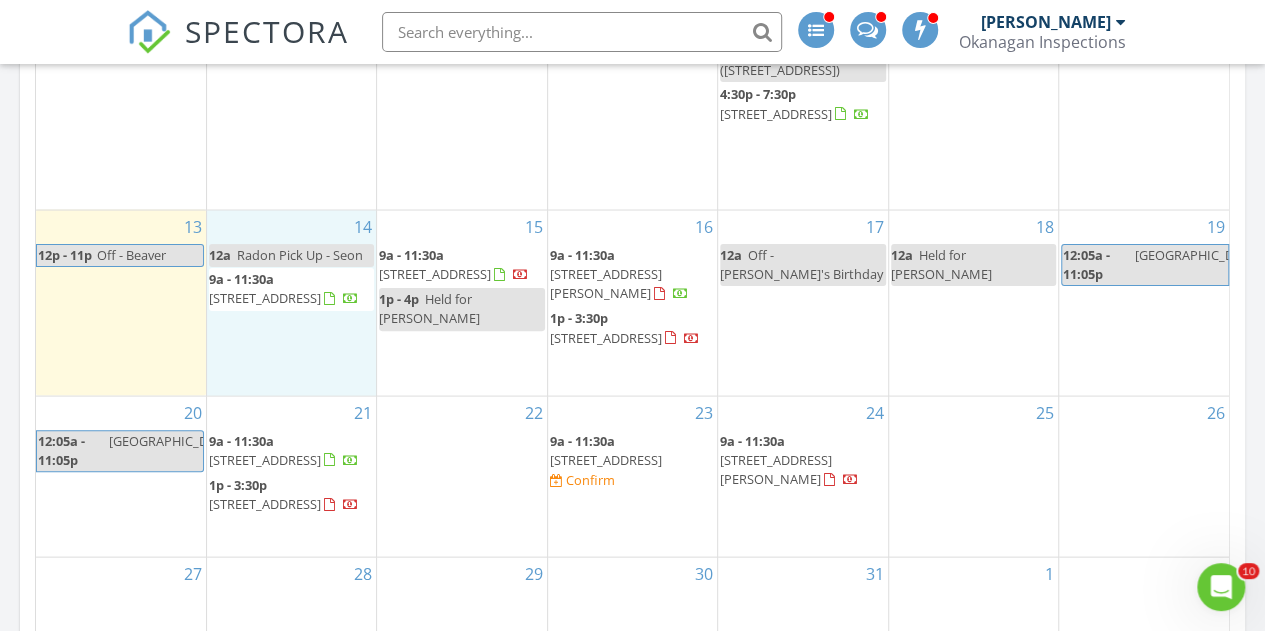 click on "14
12a
Radon Pick Up - Seon
9a - 11:30a
338 Prestwick Ln, Kelowna V1P 1R7" at bounding box center [291, 302] 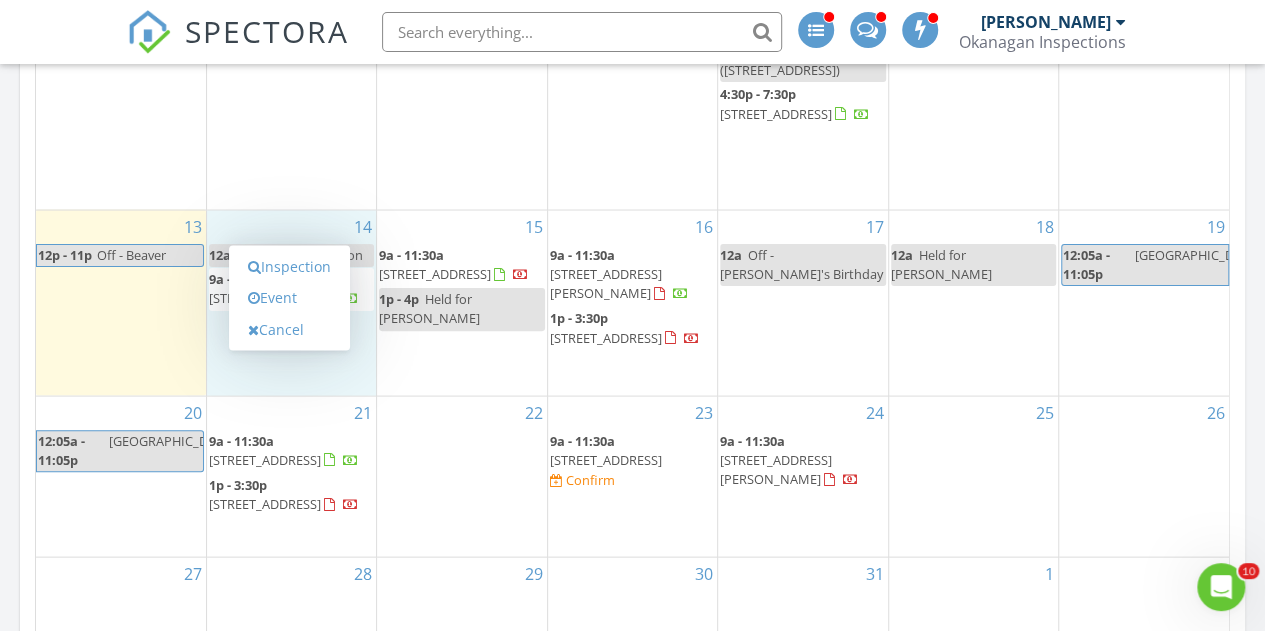 click on "18
12a
Held for Kayla Ungaro" at bounding box center (973, 302) 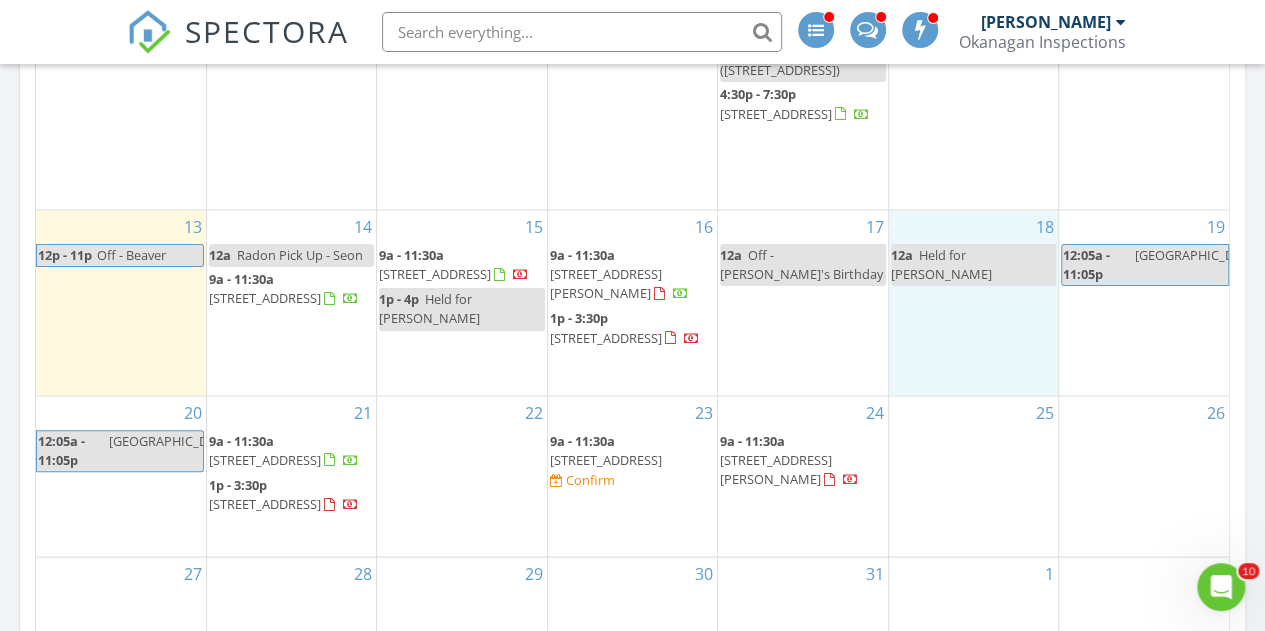 click on "12a" at bounding box center [902, 255] 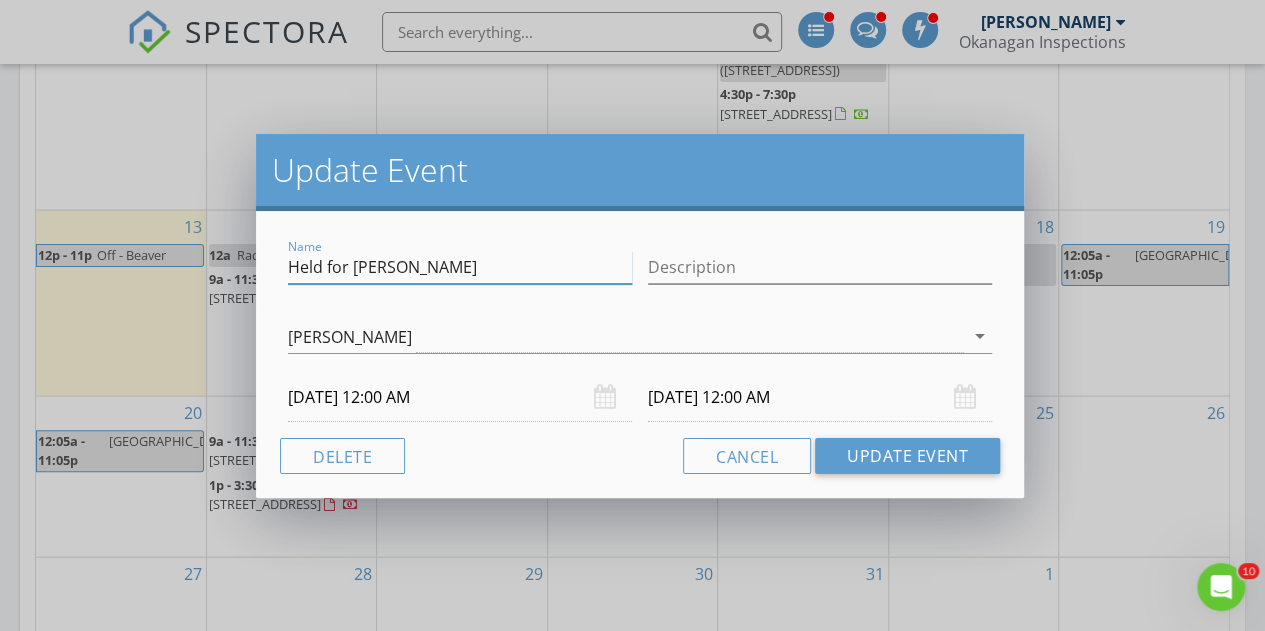 drag, startPoint x: 481, startPoint y: 271, endPoint x: 354, endPoint y: 287, distance: 128.0039 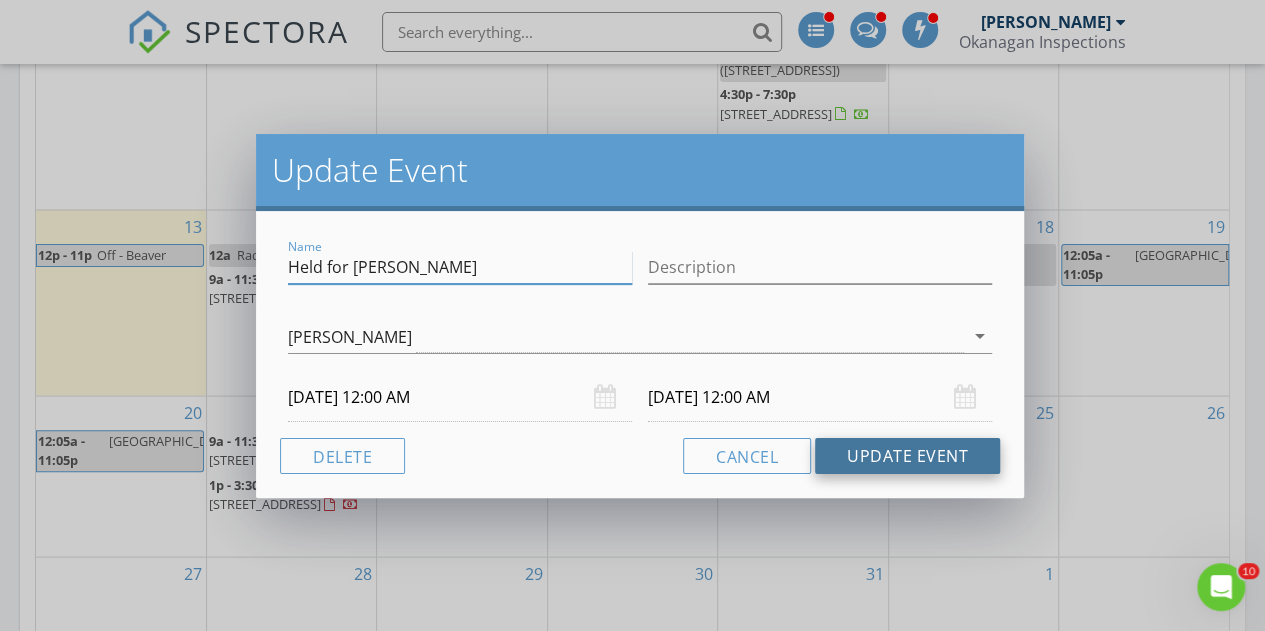 type on "Held for [PERSON_NAME]" 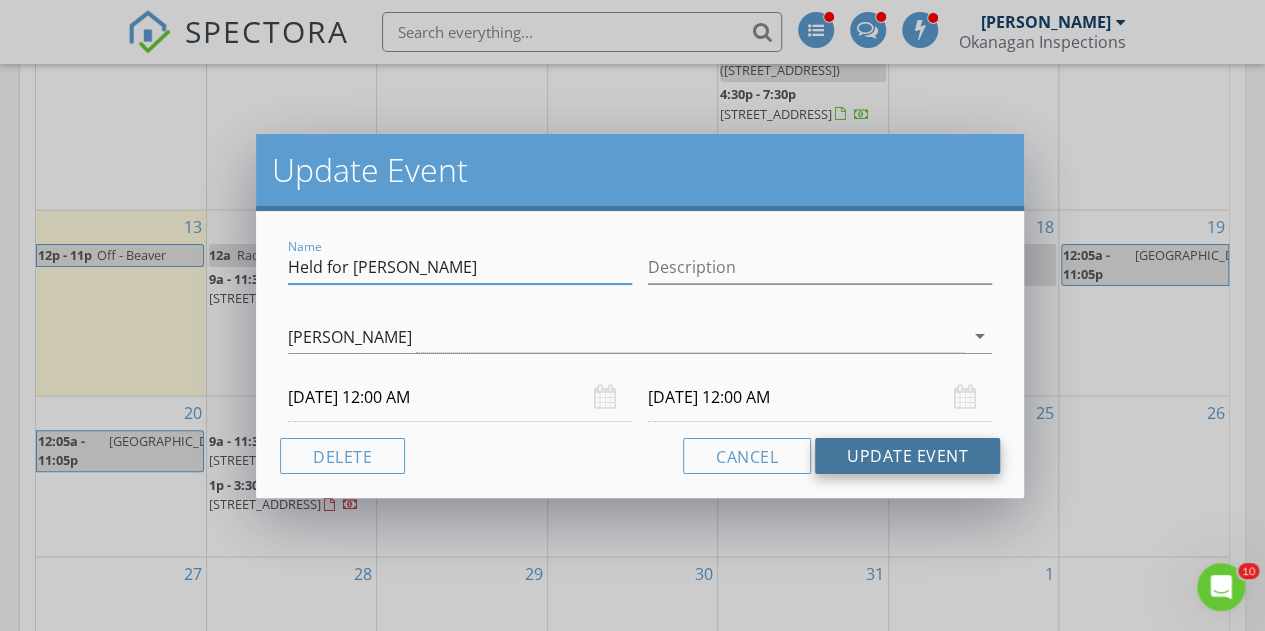 click on "Update Event" at bounding box center [907, 456] 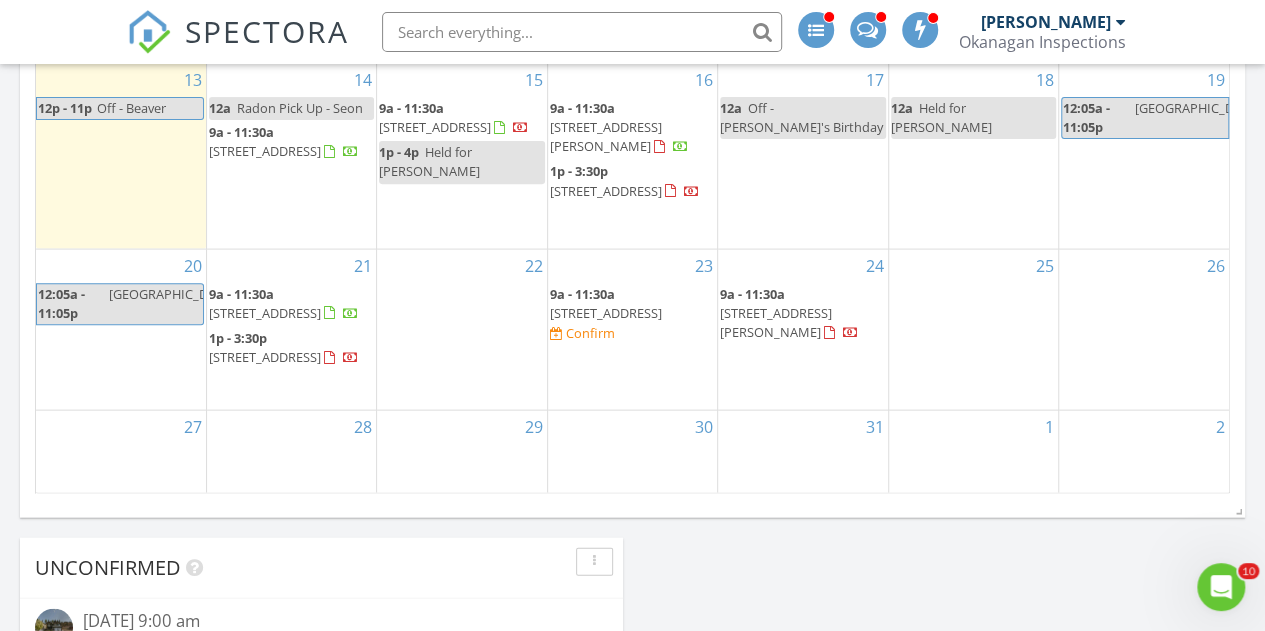 scroll, scrollTop: 1964, scrollLeft: 0, axis: vertical 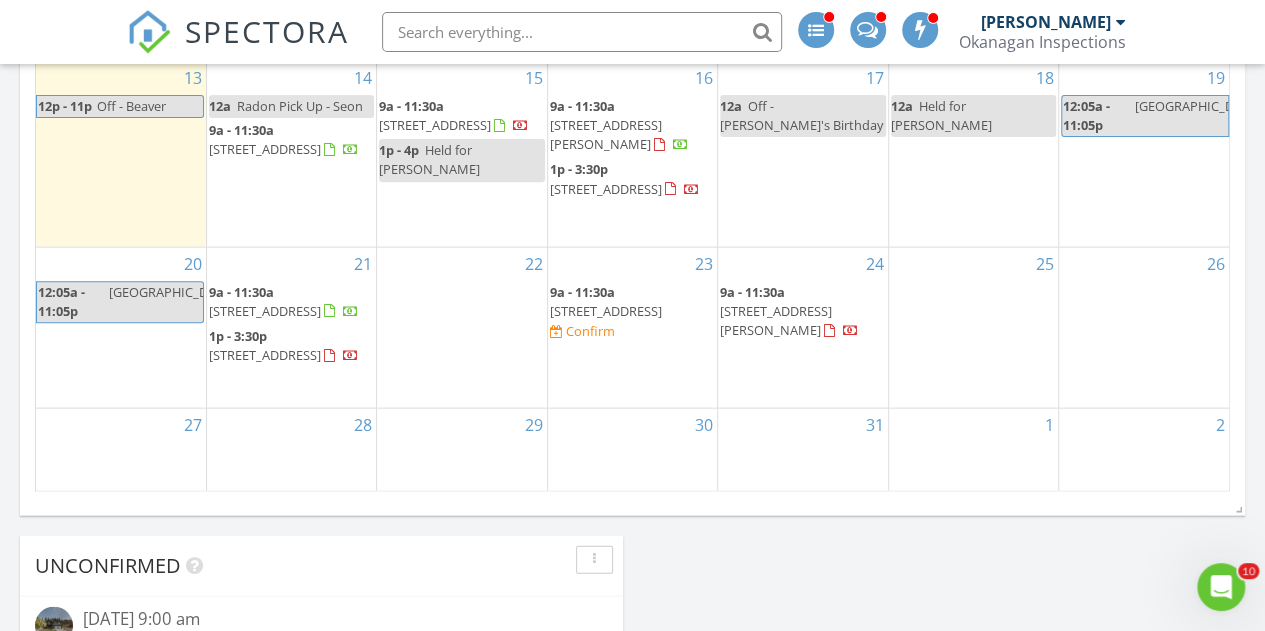 click on "[STREET_ADDRESS]" at bounding box center (606, 312) 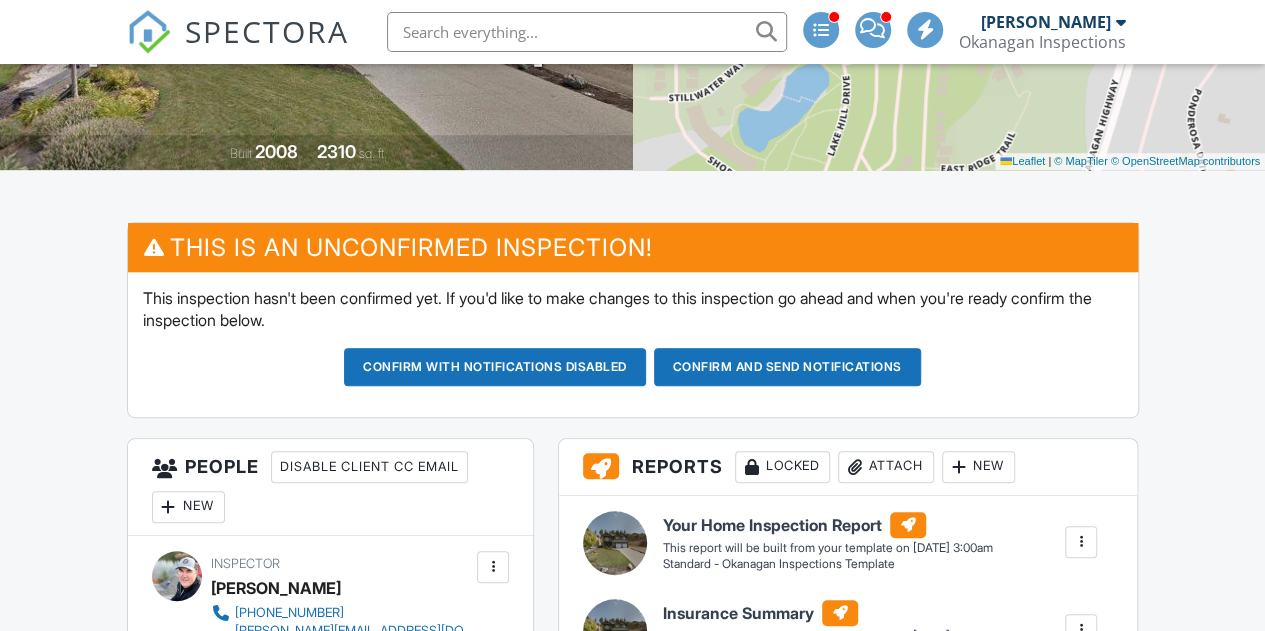 scroll, scrollTop: 367, scrollLeft: 0, axis: vertical 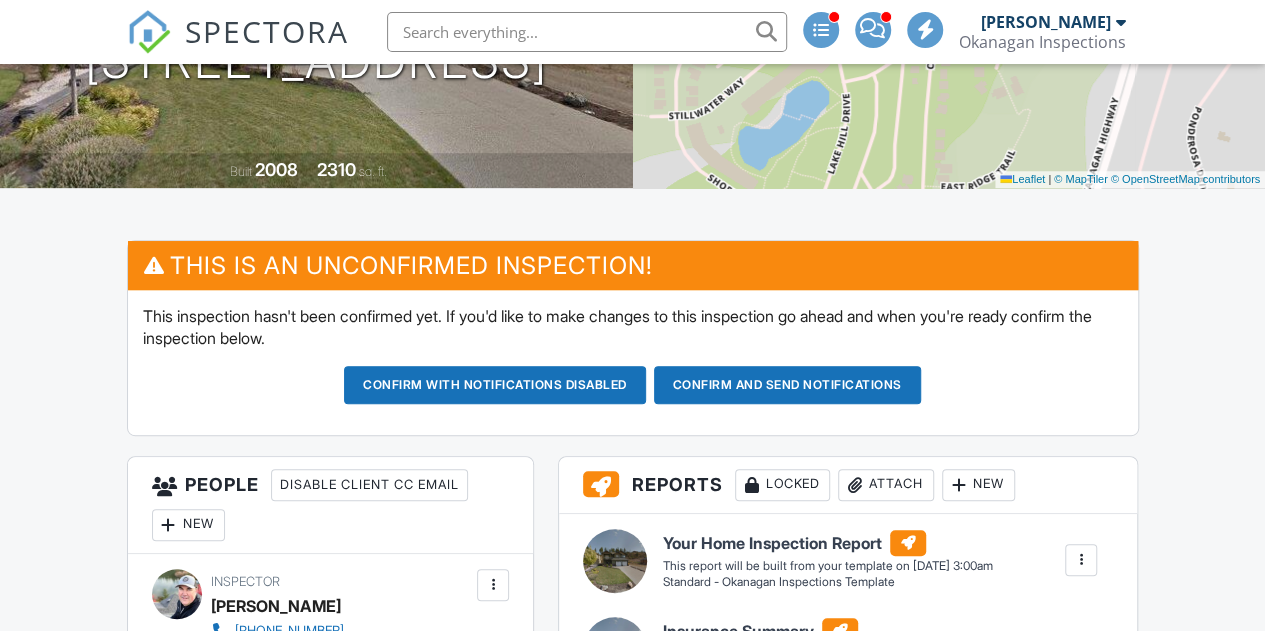 click on "Confirm and send notifications" at bounding box center [495, 385] 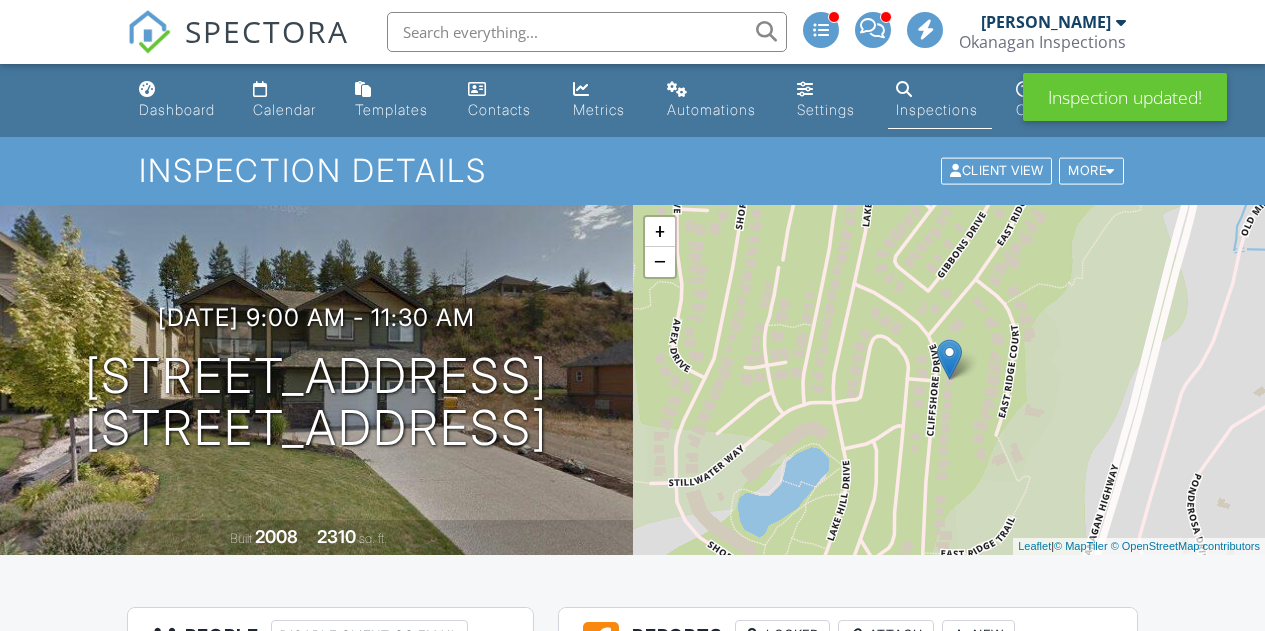 scroll, scrollTop: 0, scrollLeft: 0, axis: both 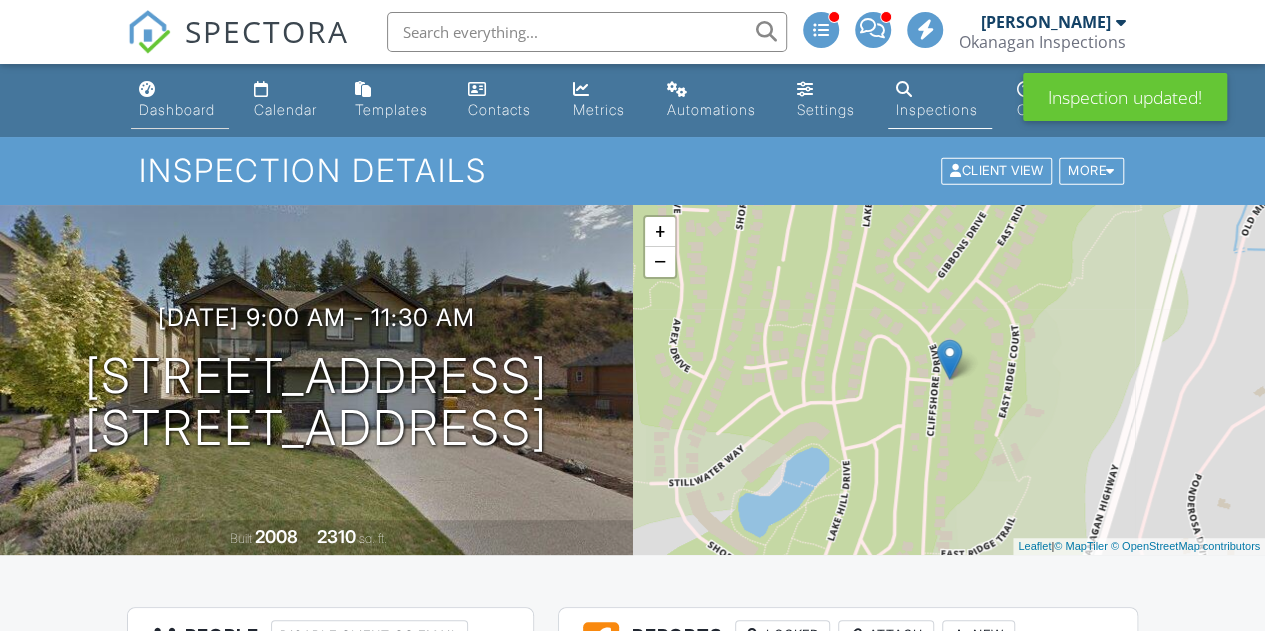 click on "Dashboard" at bounding box center (177, 109) 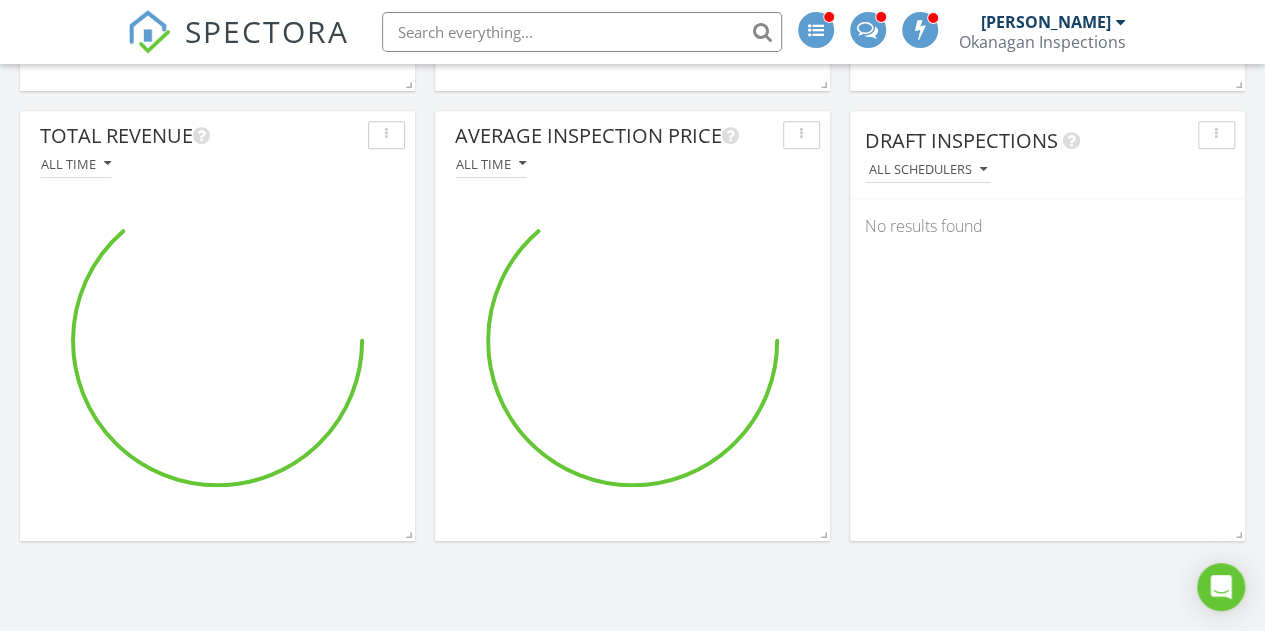 scroll, scrollTop: 4519, scrollLeft: 0, axis: vertical 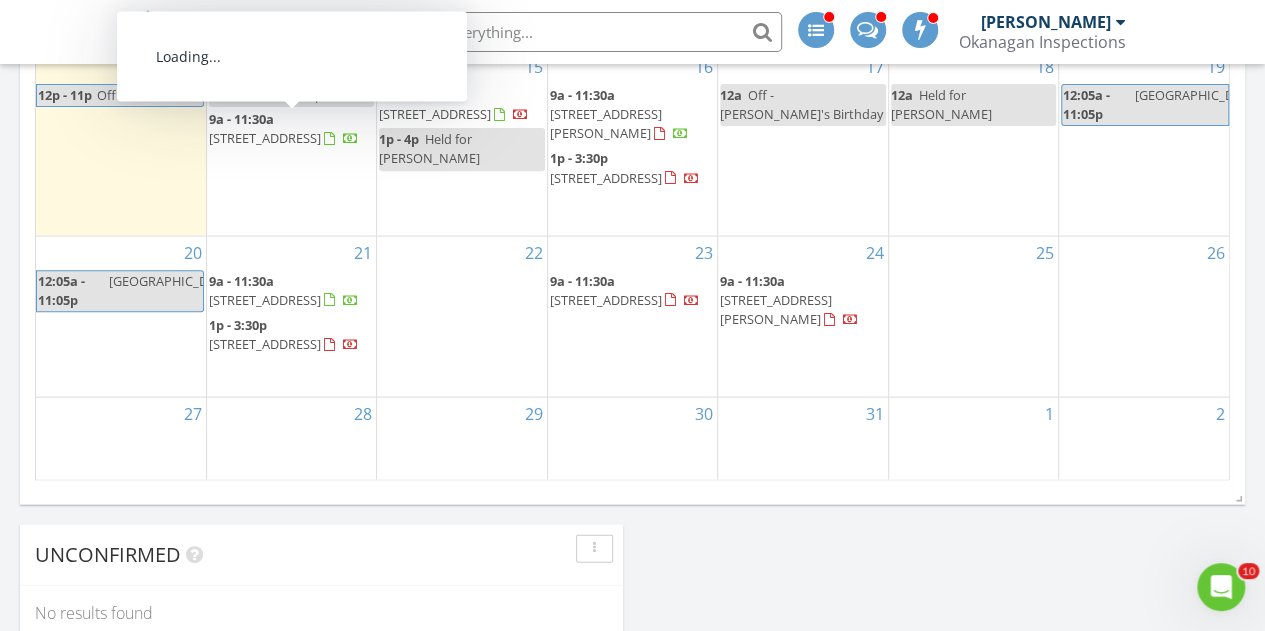 click on "23
9a - 11:30a
[STREET_ADDRESS]" at bounding box center [632, 317] 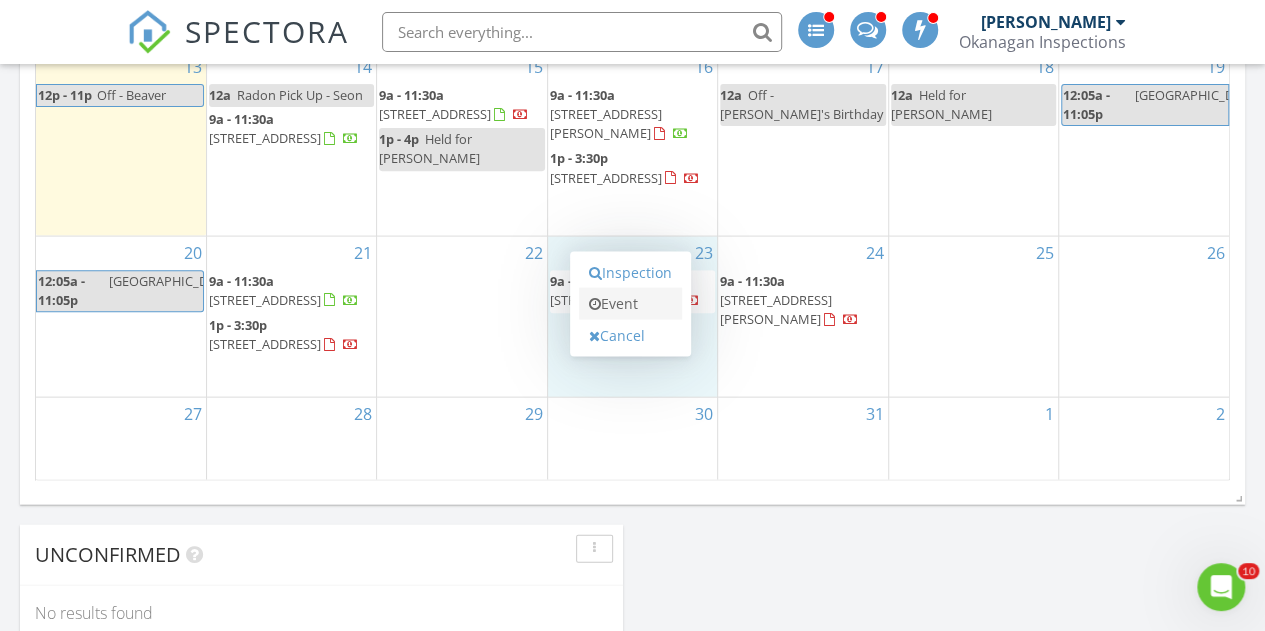 click on "Event" at bounding box center [630, 304] 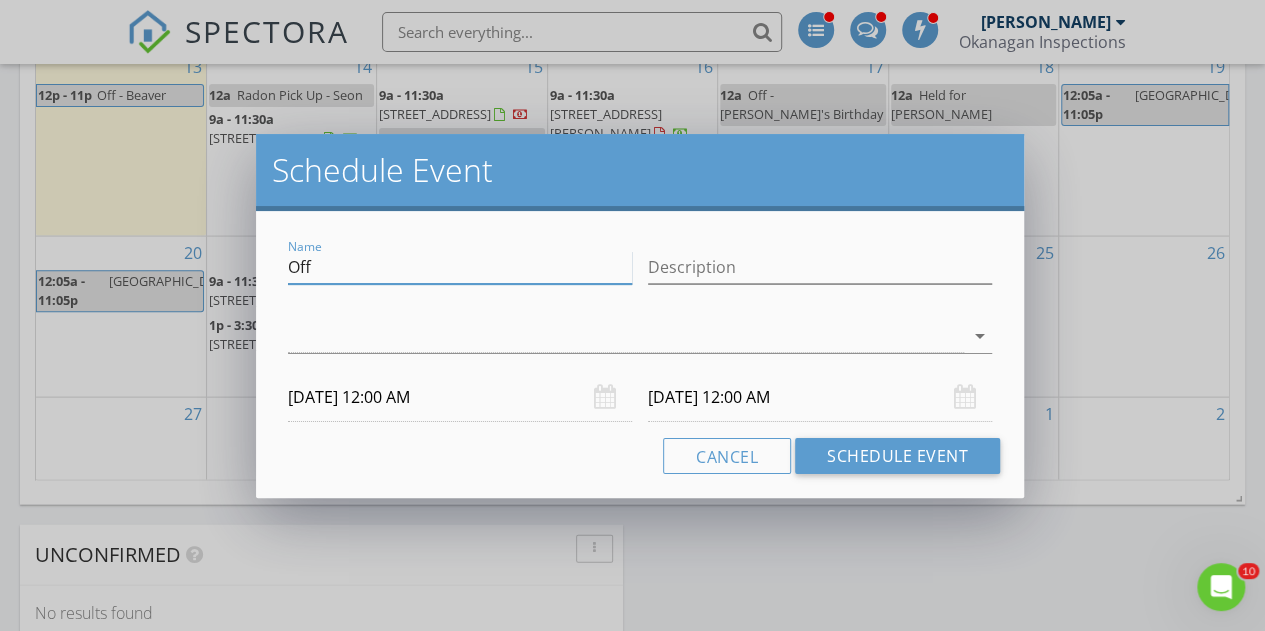drag, startPoint x: 378, startPoint y: 266, endPoint x: 246, endPoint y: 271, distance: 132.09467 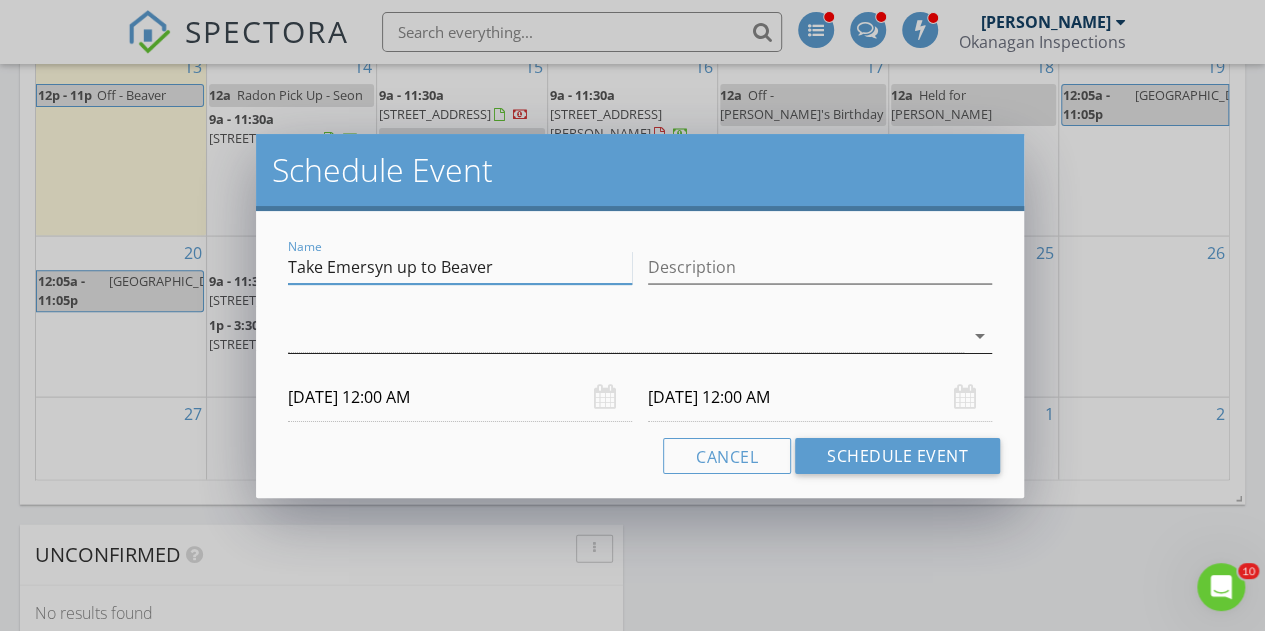 type on "Take Emersyn up to Beaver" 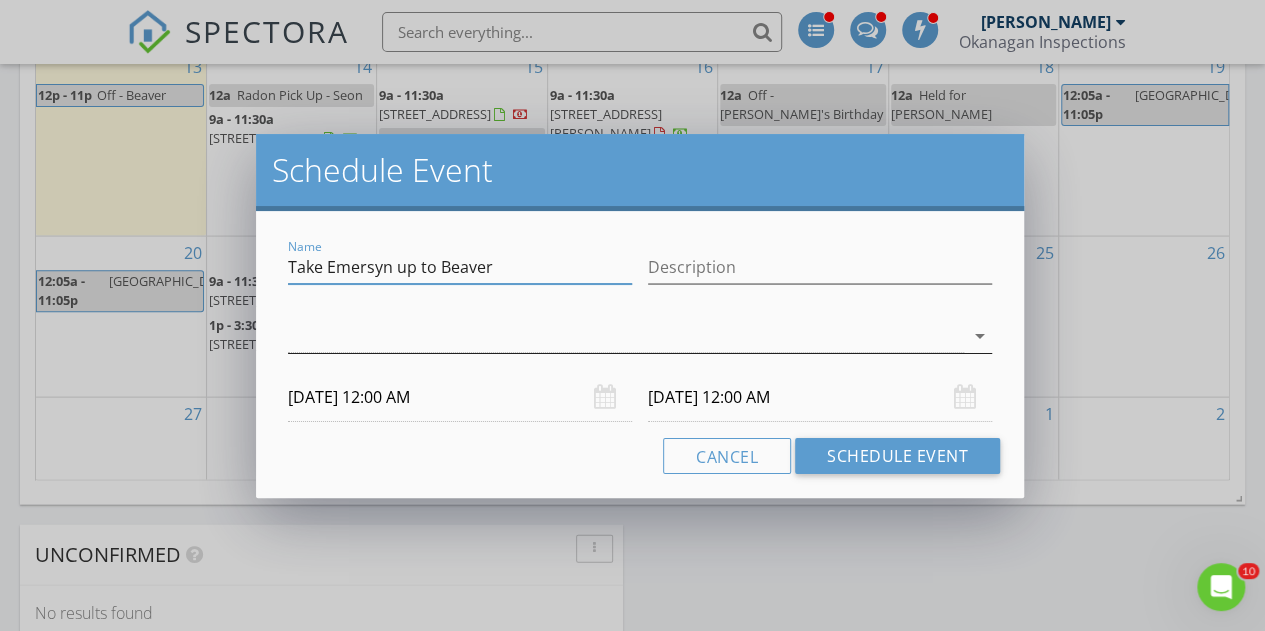 click at bounding box center (626, 336) 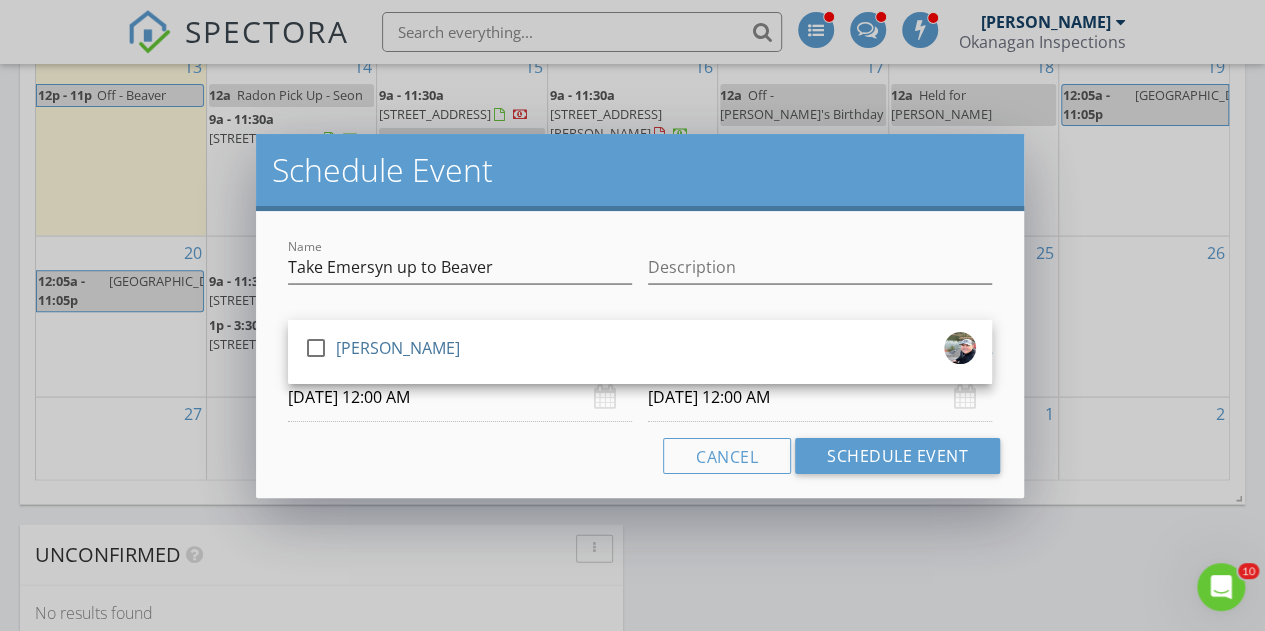 click on "Name Take Emersyn up to Beaver   Description     check_box_outline_blank   [PERSON_NAME] Flower   arrow_drop_down   [DATE] 12:00 AM   [DATE] 12:00 AM         Cancel   Schedule Event" at bounding box center (640, 354) 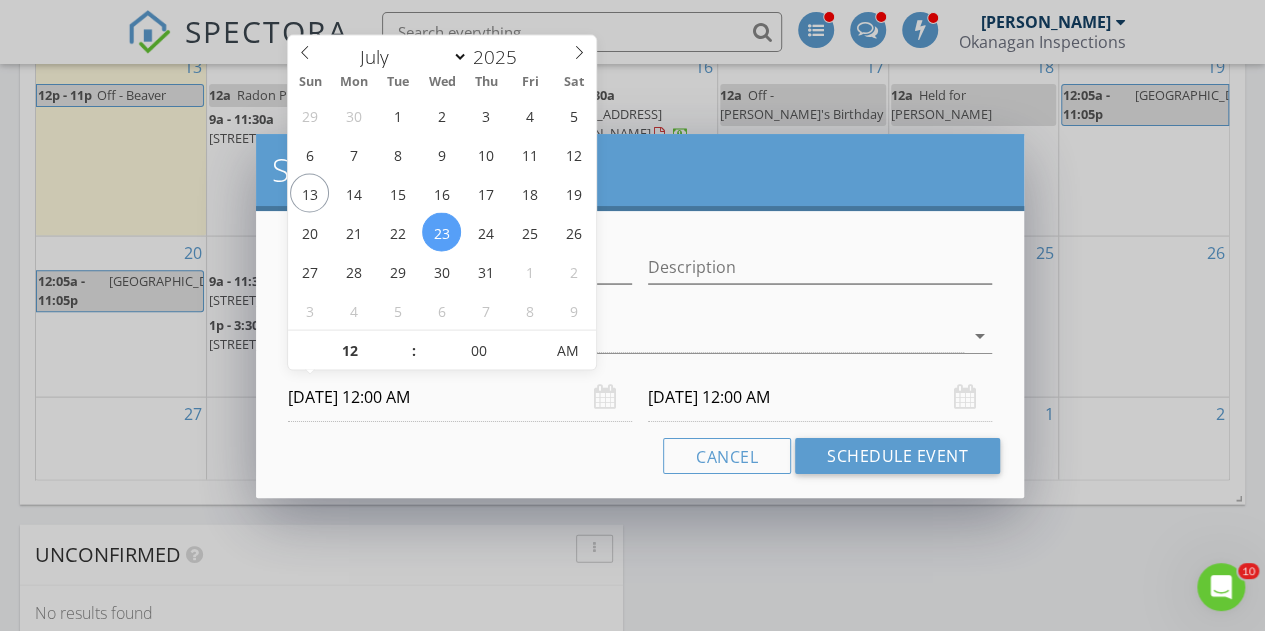 click on "[DATE] 12:00 AM" at bounding box center [460, 397] 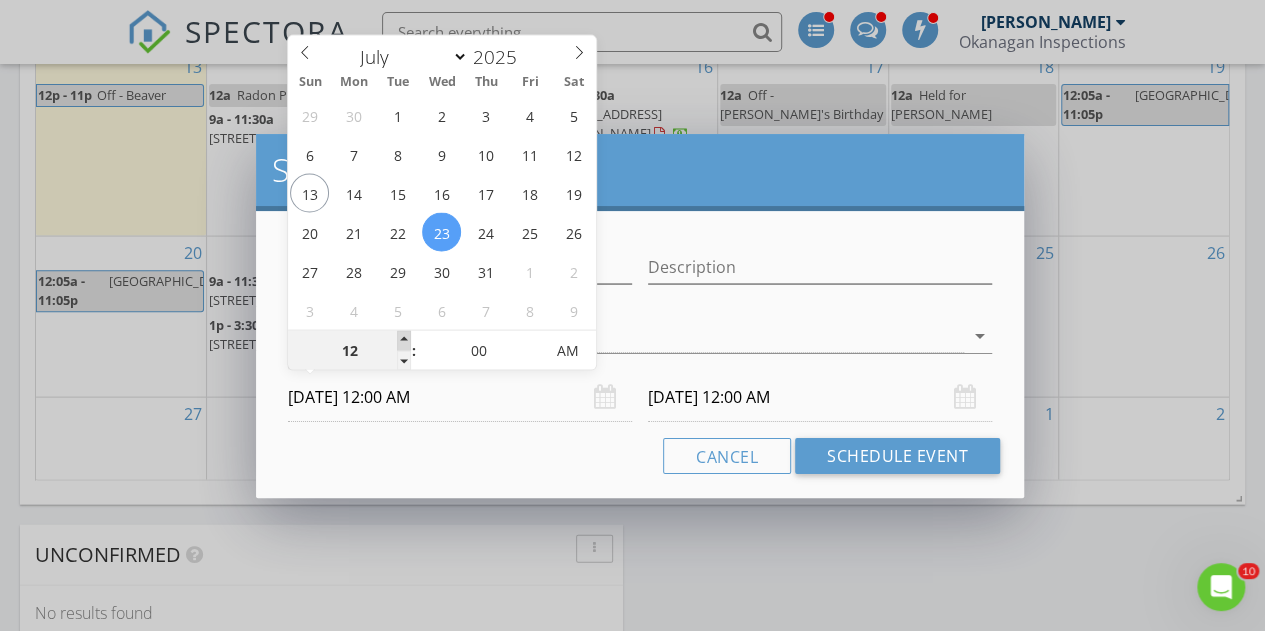 type on "01" 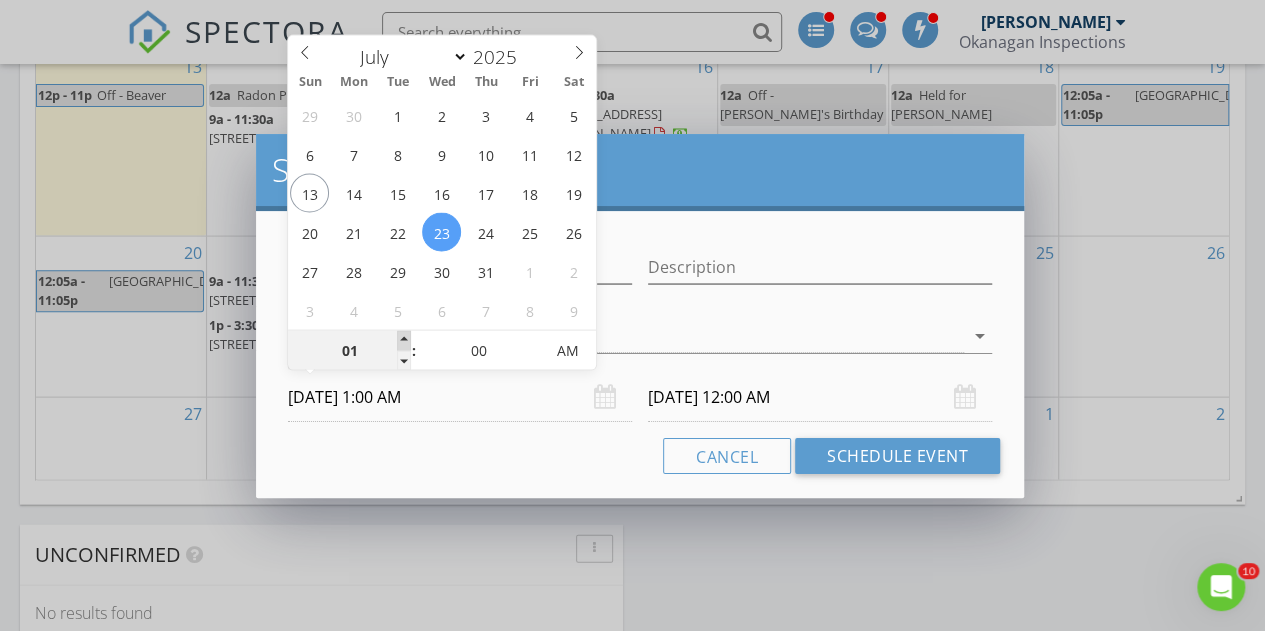 click at bounding box center [404, 341] 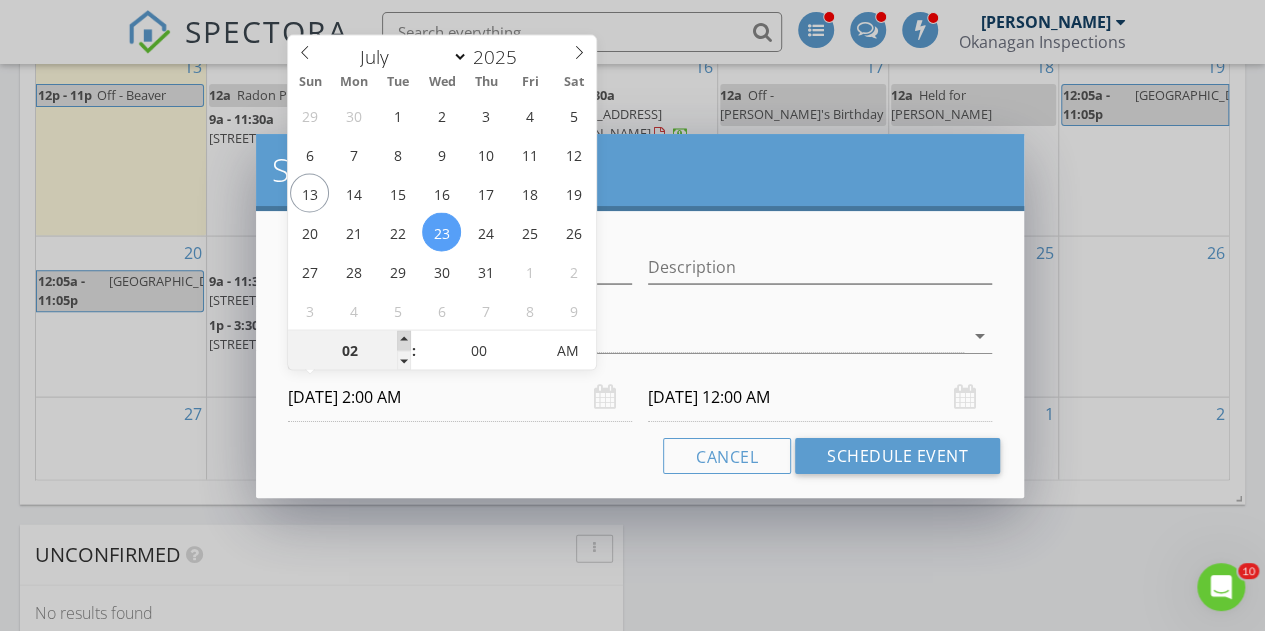 click at bounding box center [404, 341] 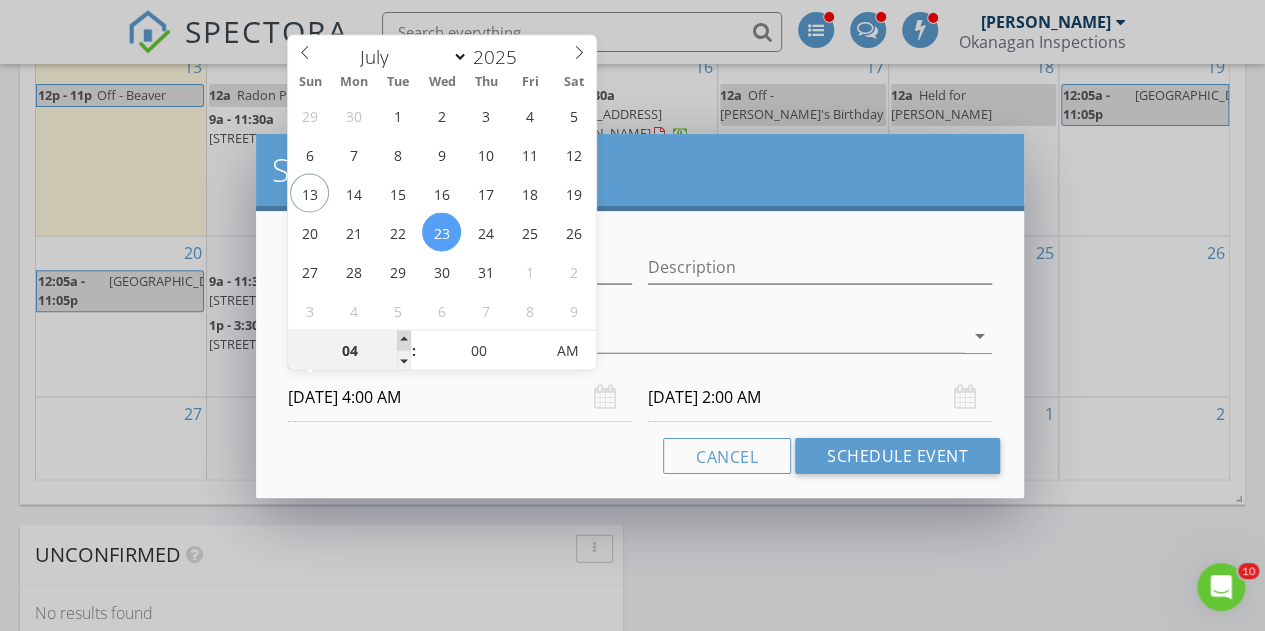 click at bounding box center [404, 341] 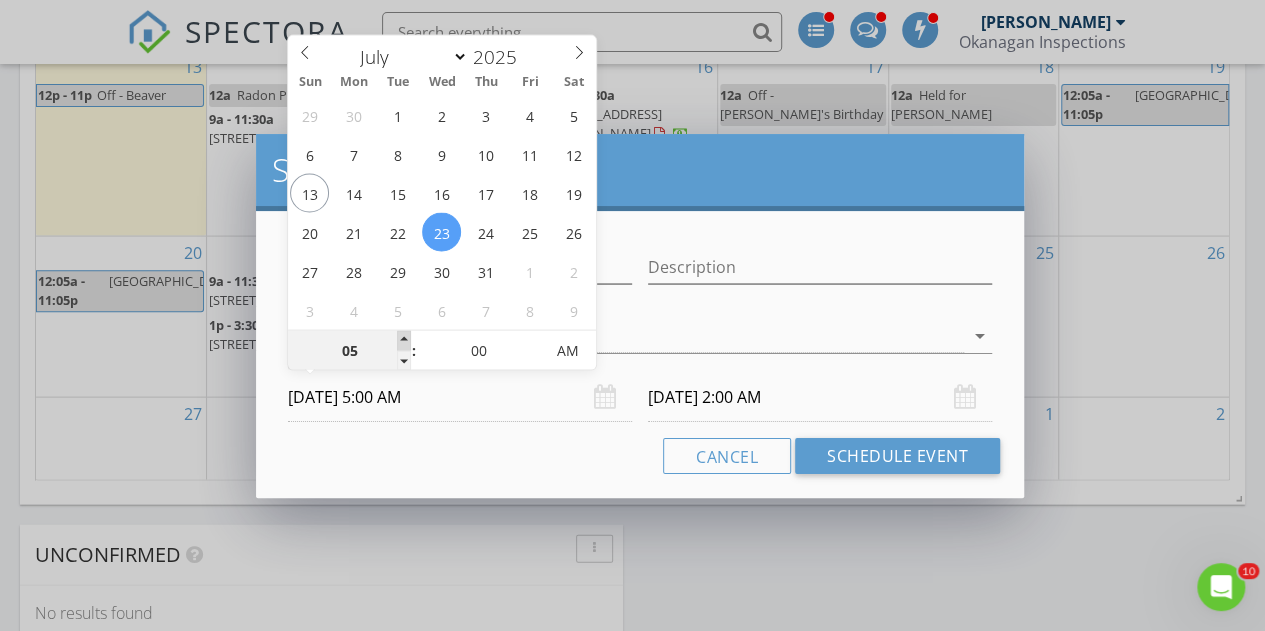 click at bounding box center [404, 341] 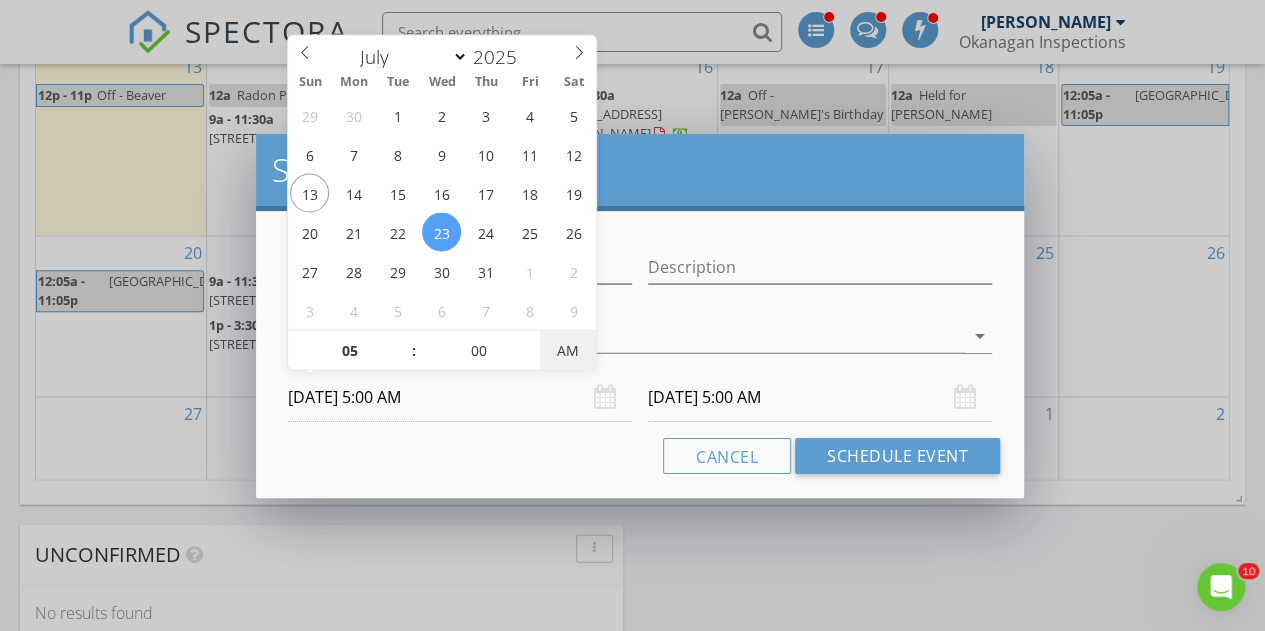 type on "[DATE] 5:00 PM" 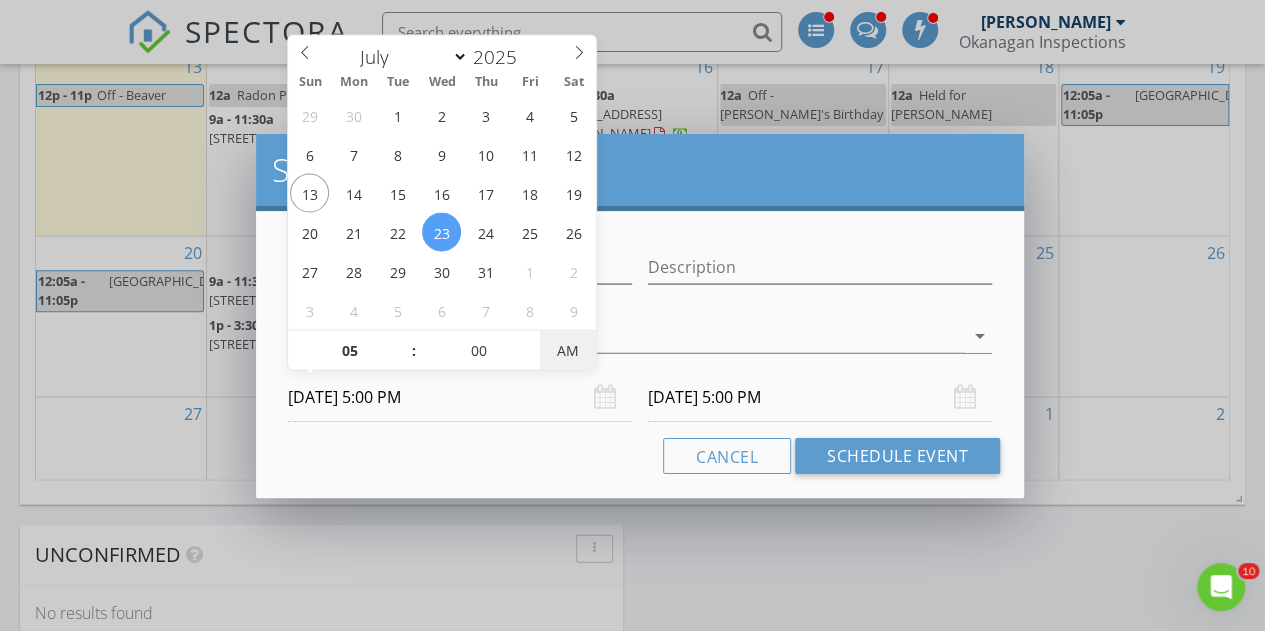 click on "AM" at bounding box center [567, 351] 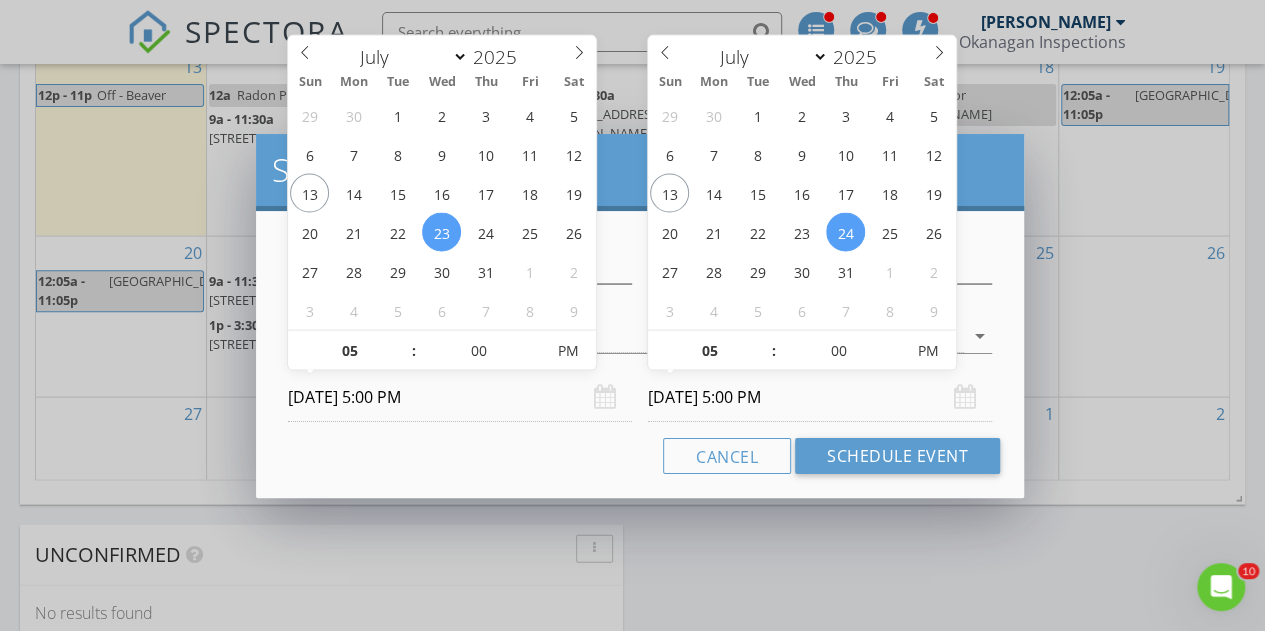 click on "[DATE] 5:00 PM" at bounding box center [820, 397] 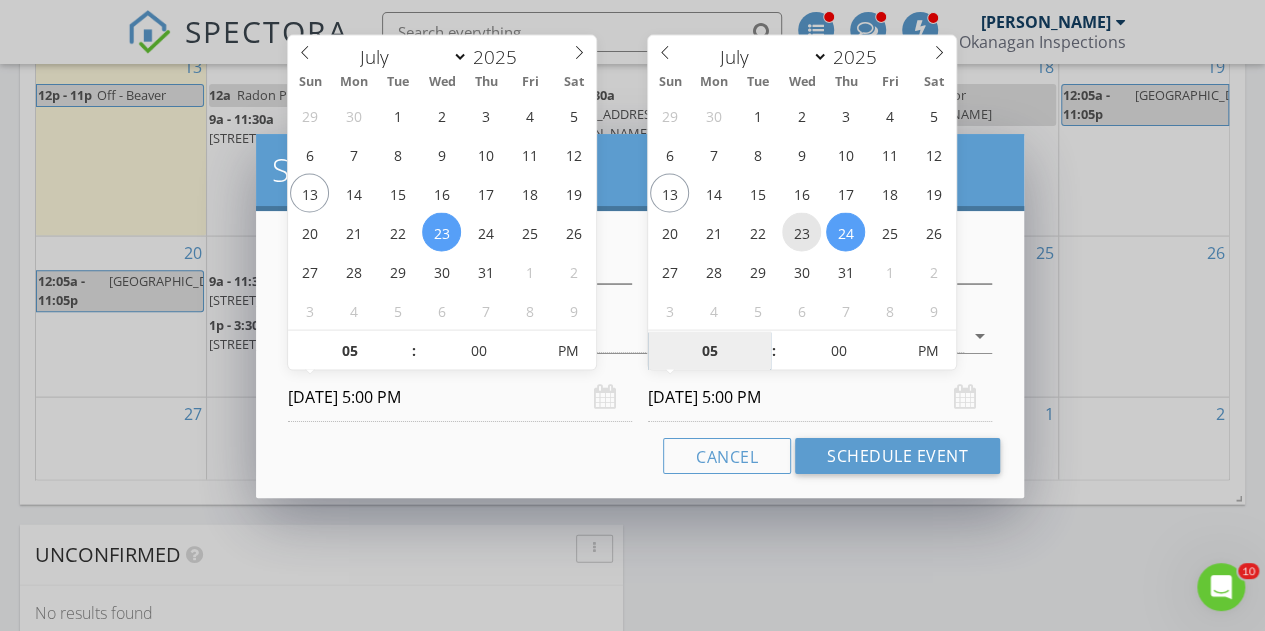 type on "[DATE] 5:00 PM" 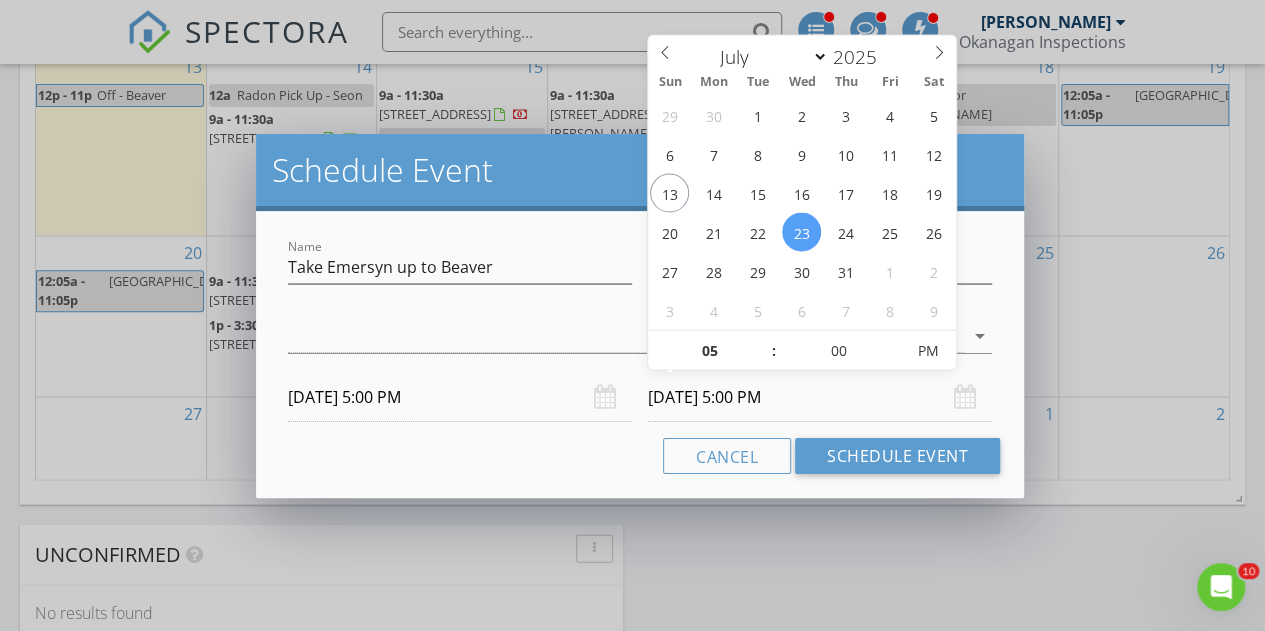 click on "[DATE] 5:00 PM" at bounding box center (820, 397) 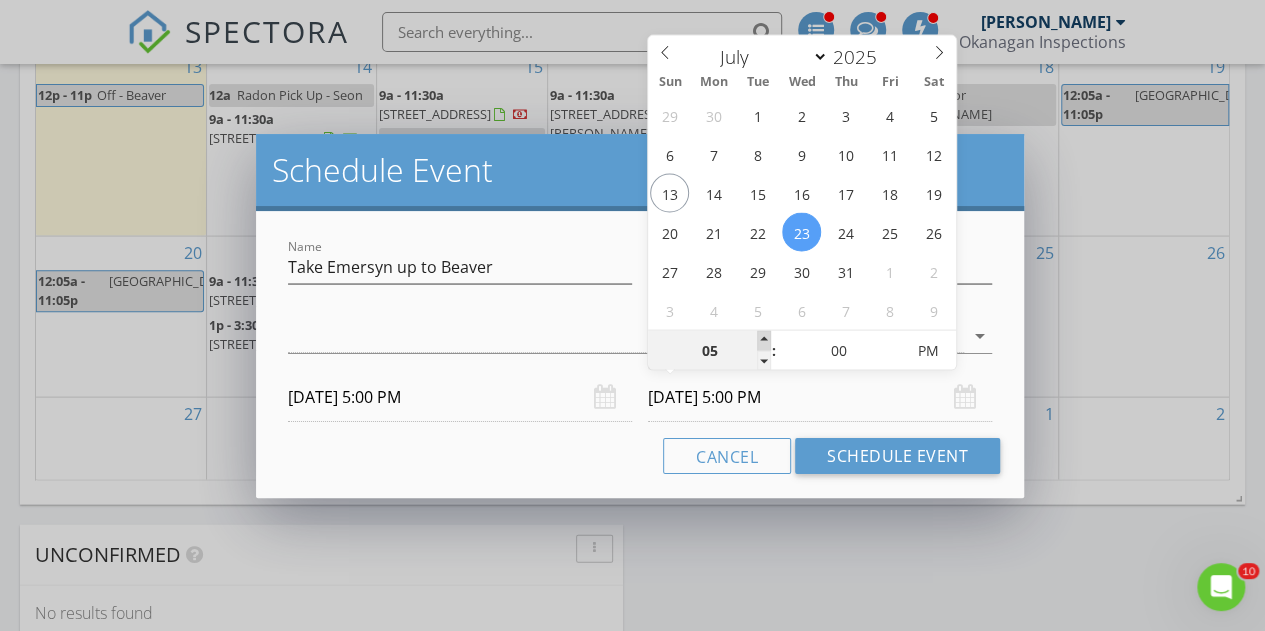 type on "06" 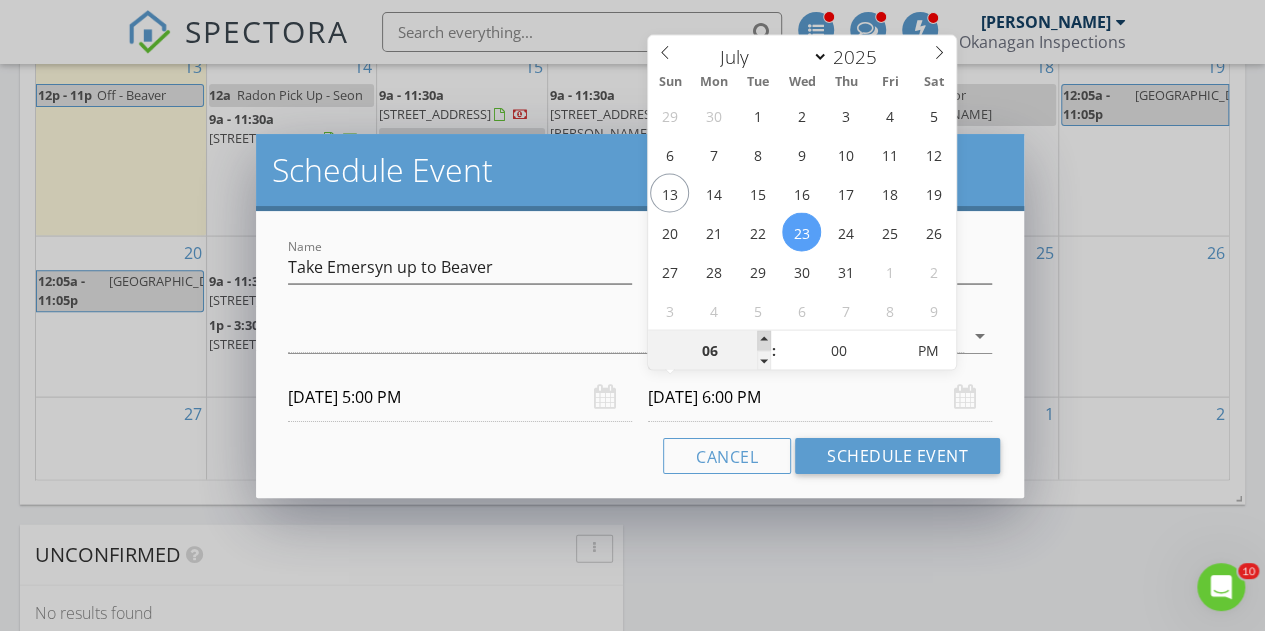 click at bounding box center (764, 341) 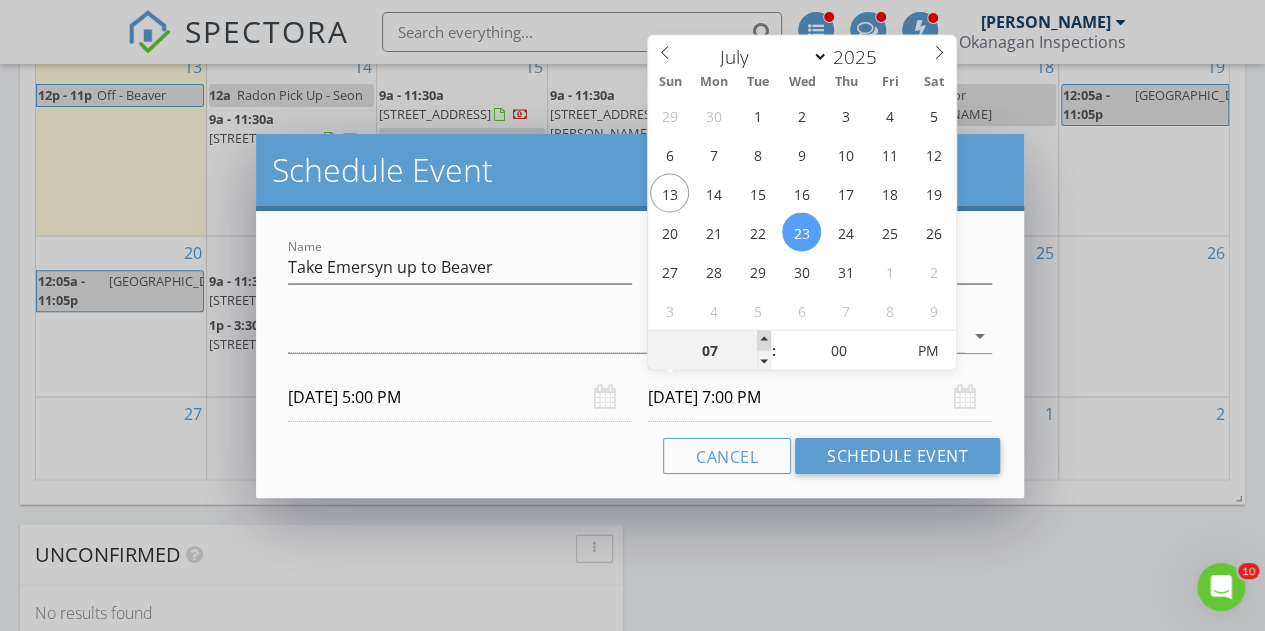 click at bounding box center [764, 341] 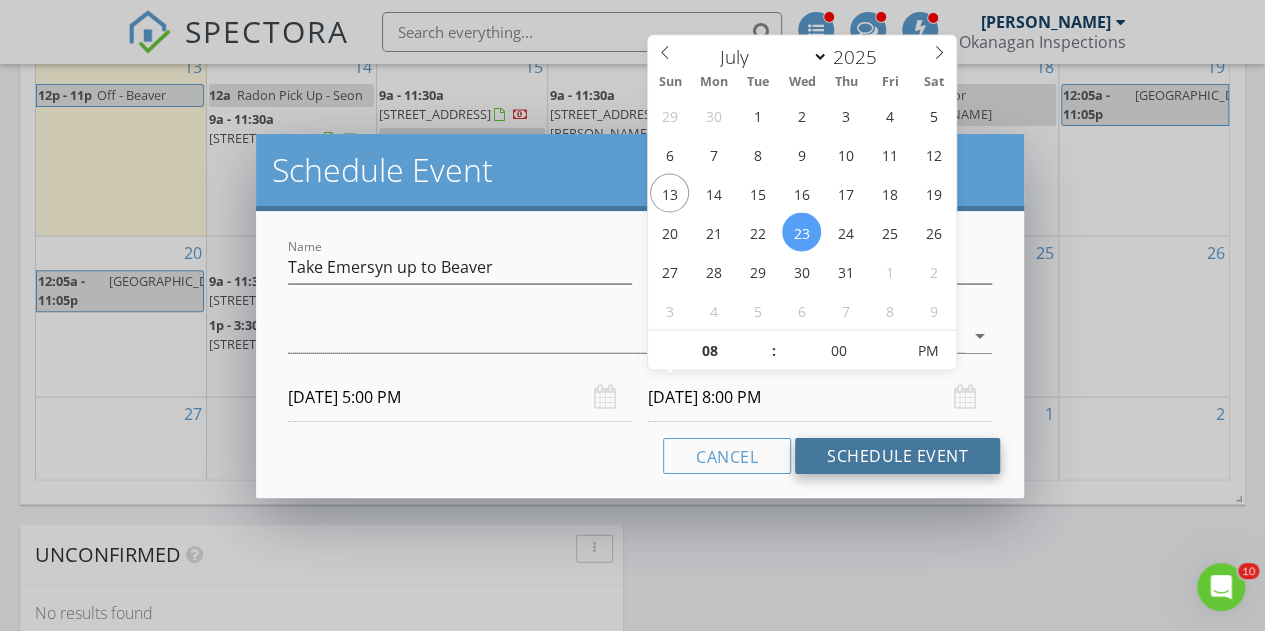 click on "Schedule Event" at bounding box center (897, 456) 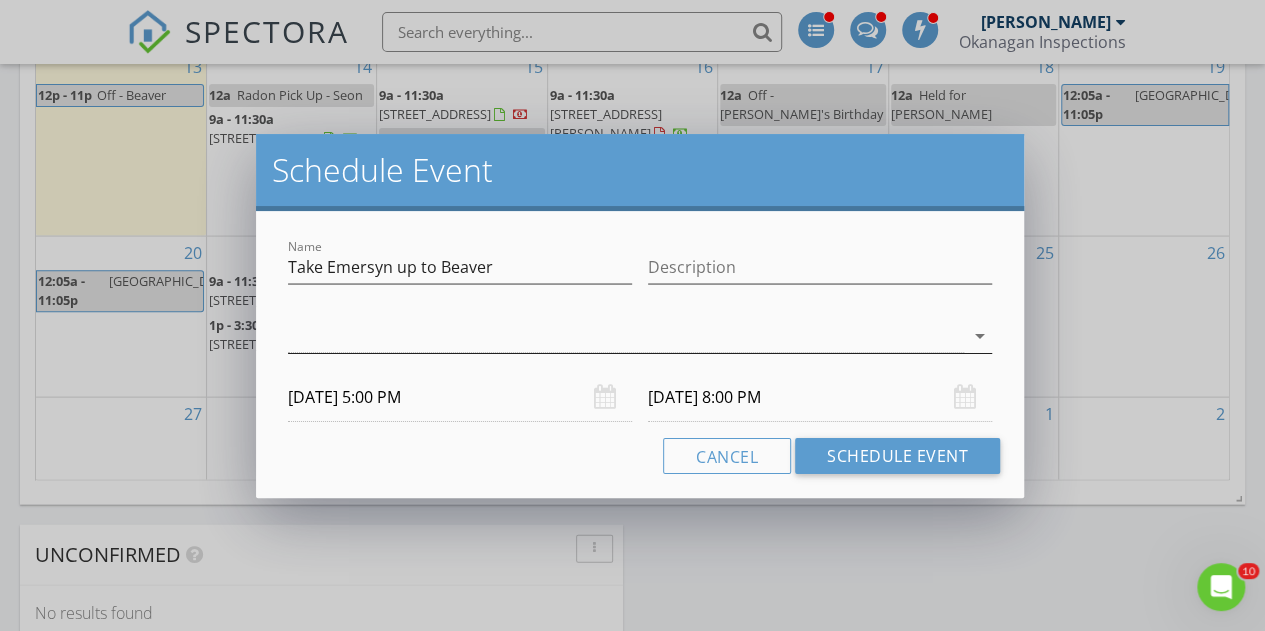 click at bounding box center (626, 336) 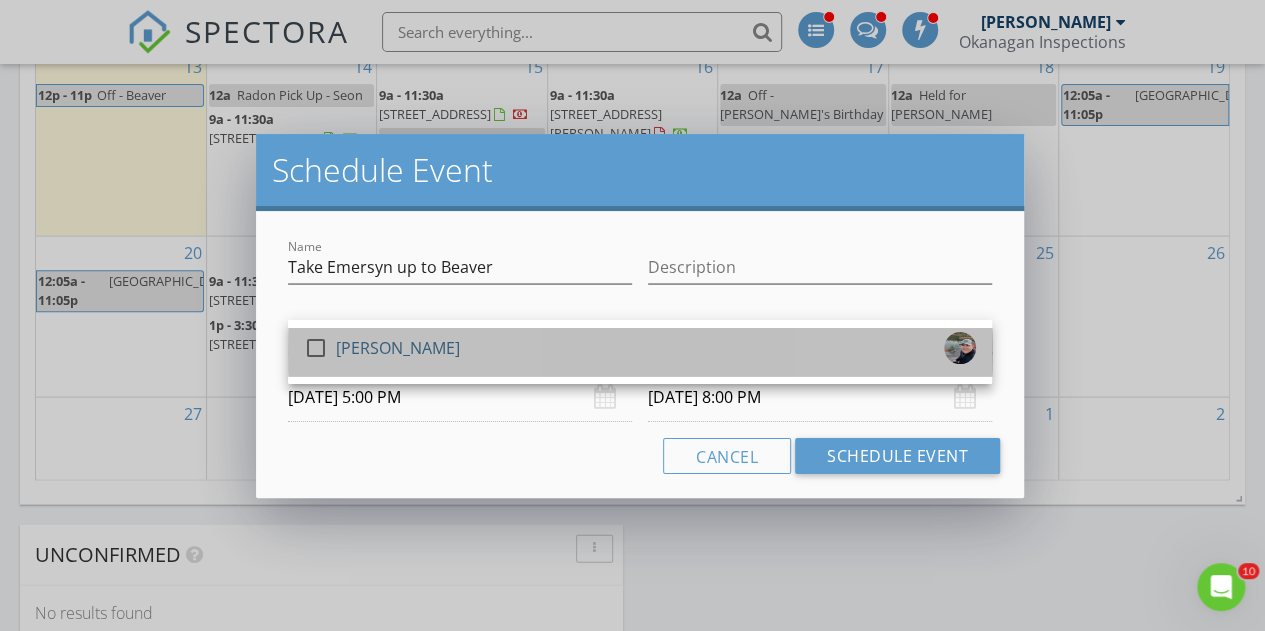 click on "[PERSON_NAME]" at bounding box center (398, 348) 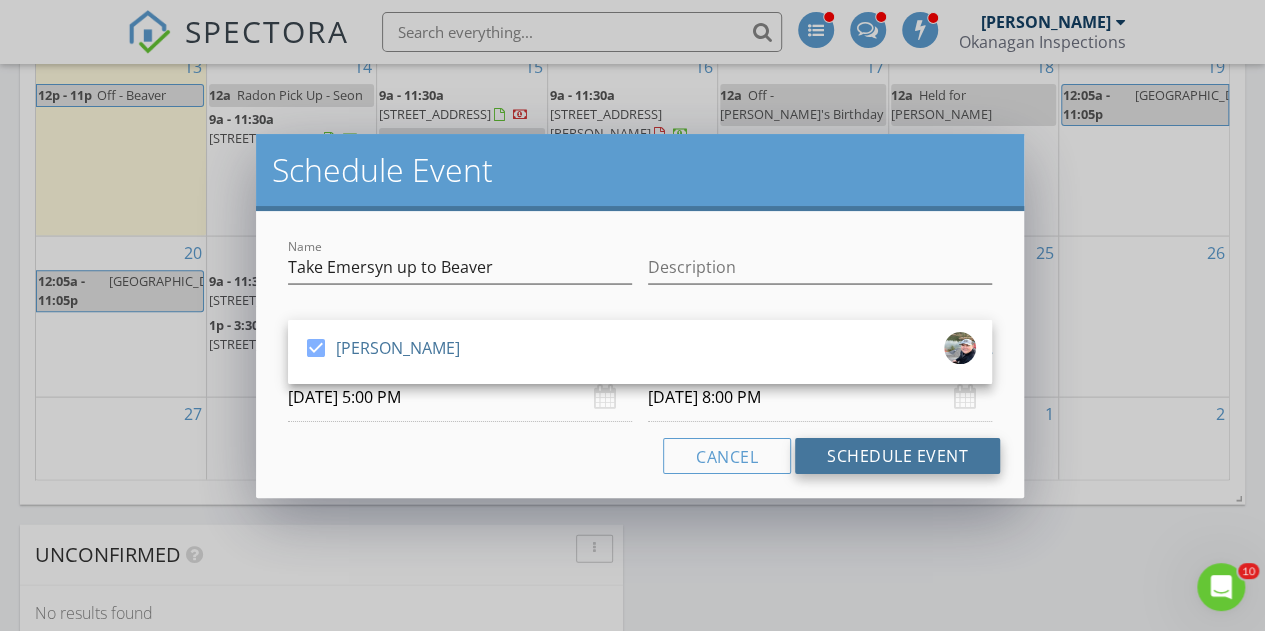 click on "Schedule Event" at bounding box center (897, 456) 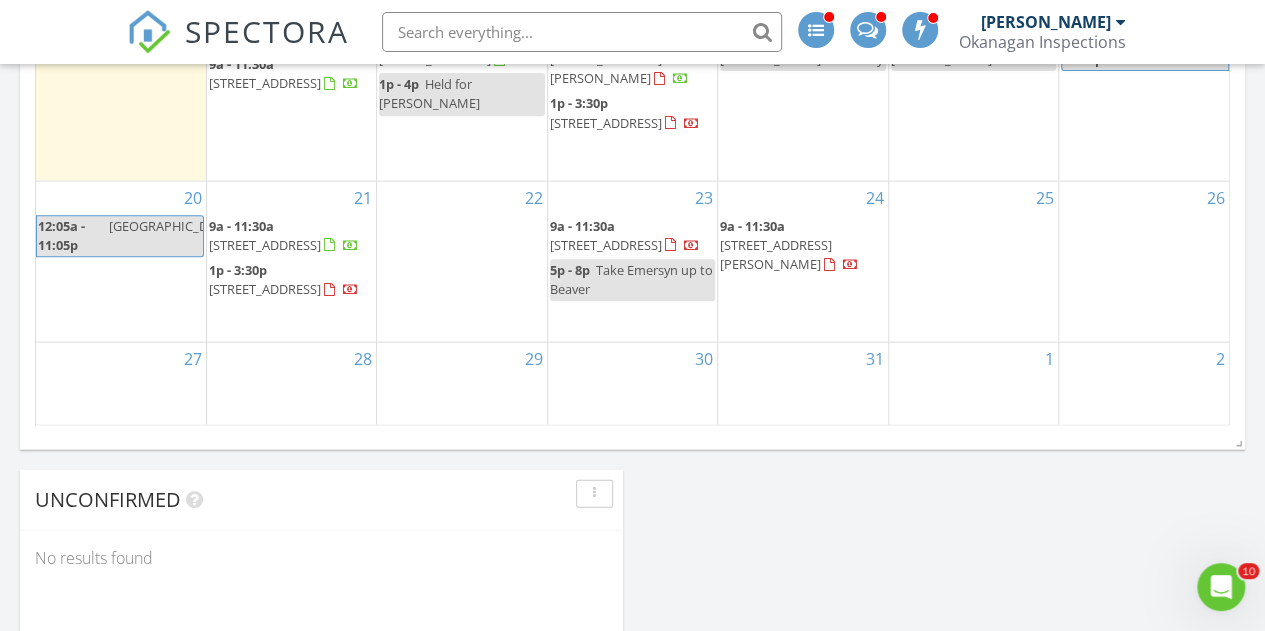 scroll, scrollTop: 2019, scrollLeft: 0, axis: vertical 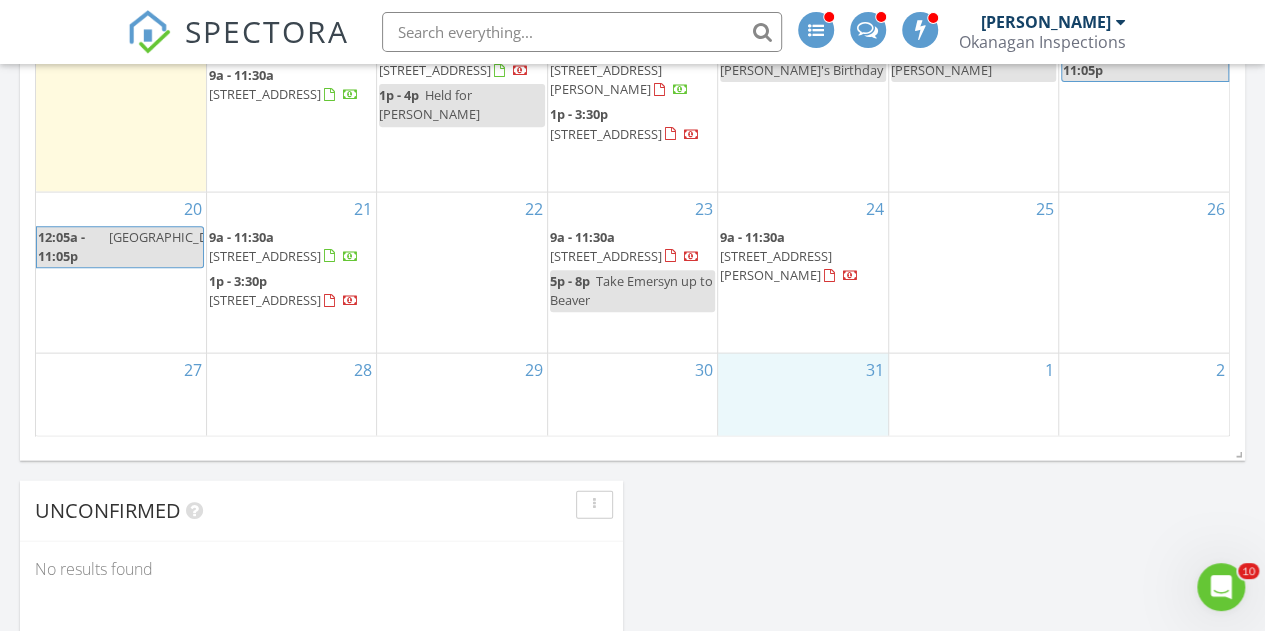 click on "31" at bounding box center (802, 396) 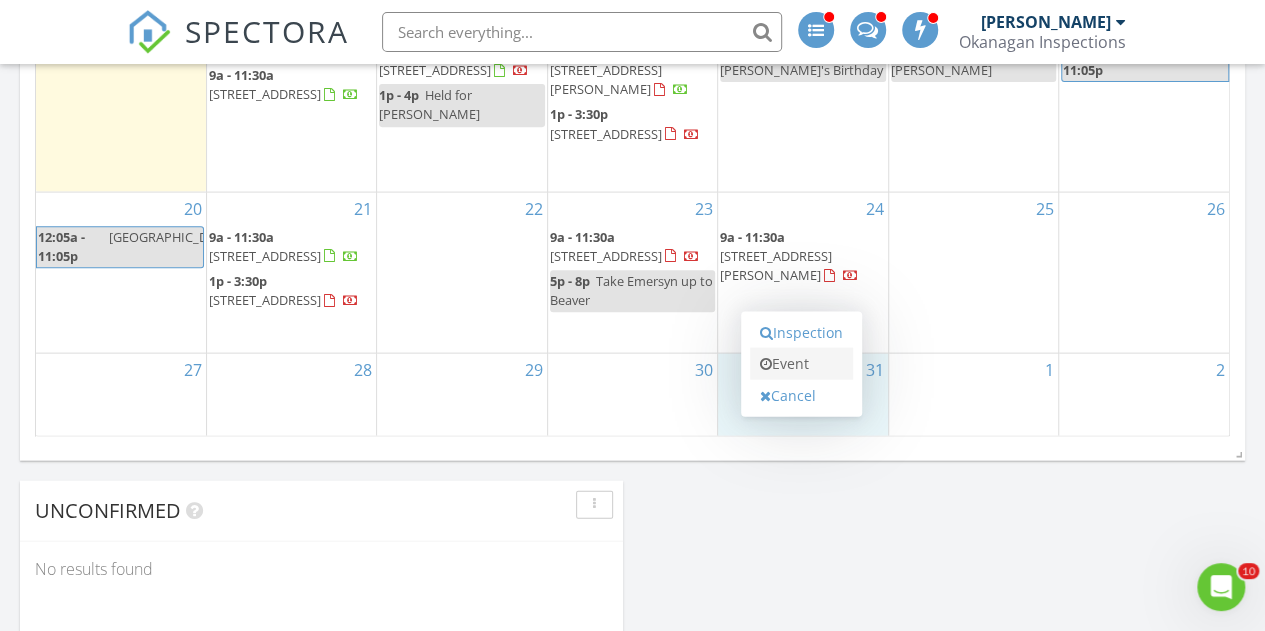 click on "Event" at bounding box center (801, 364) 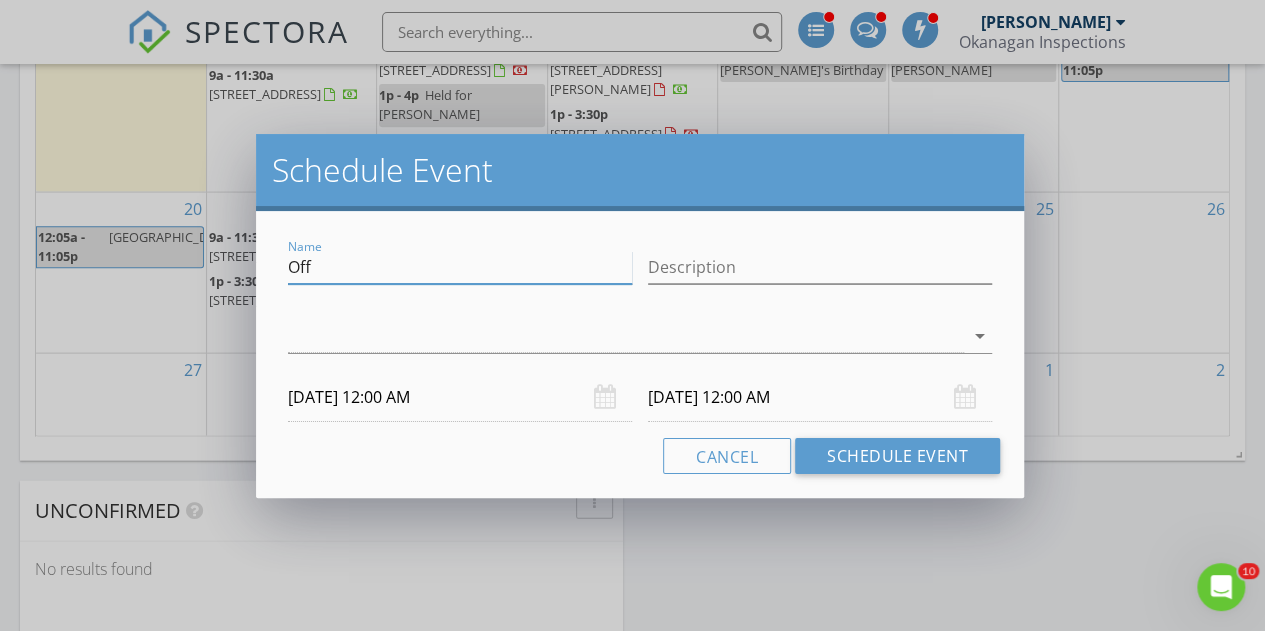 click on "Off" at bounding box center [460, 267] 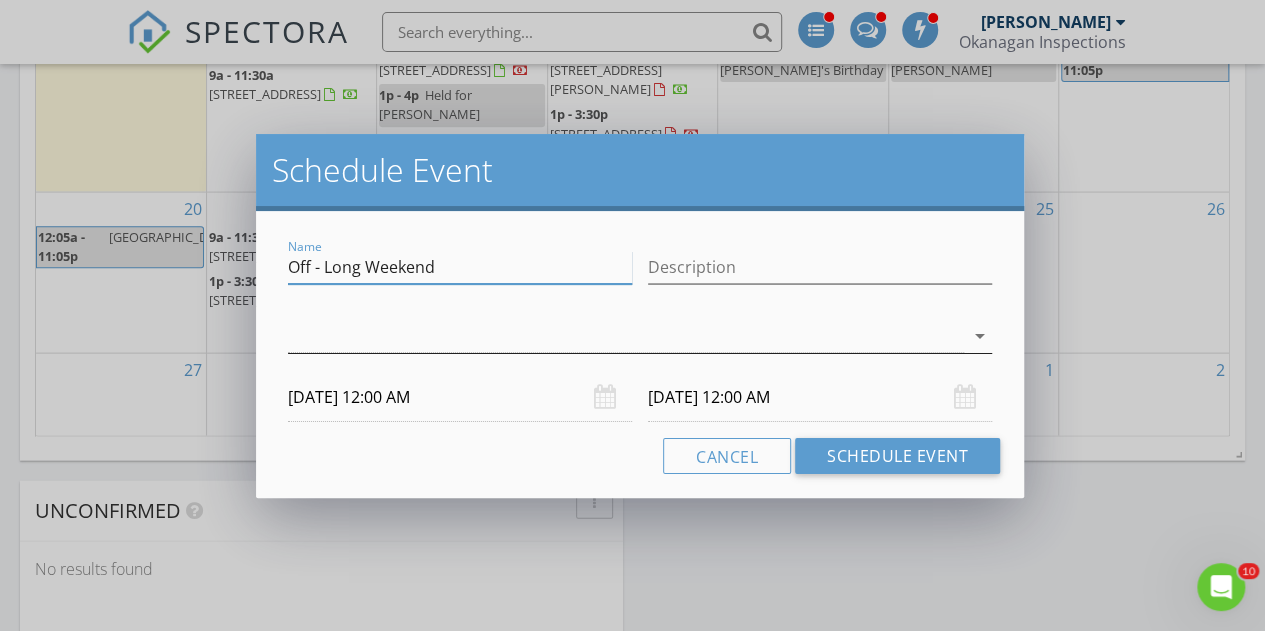type on "Off - Long Weekend" 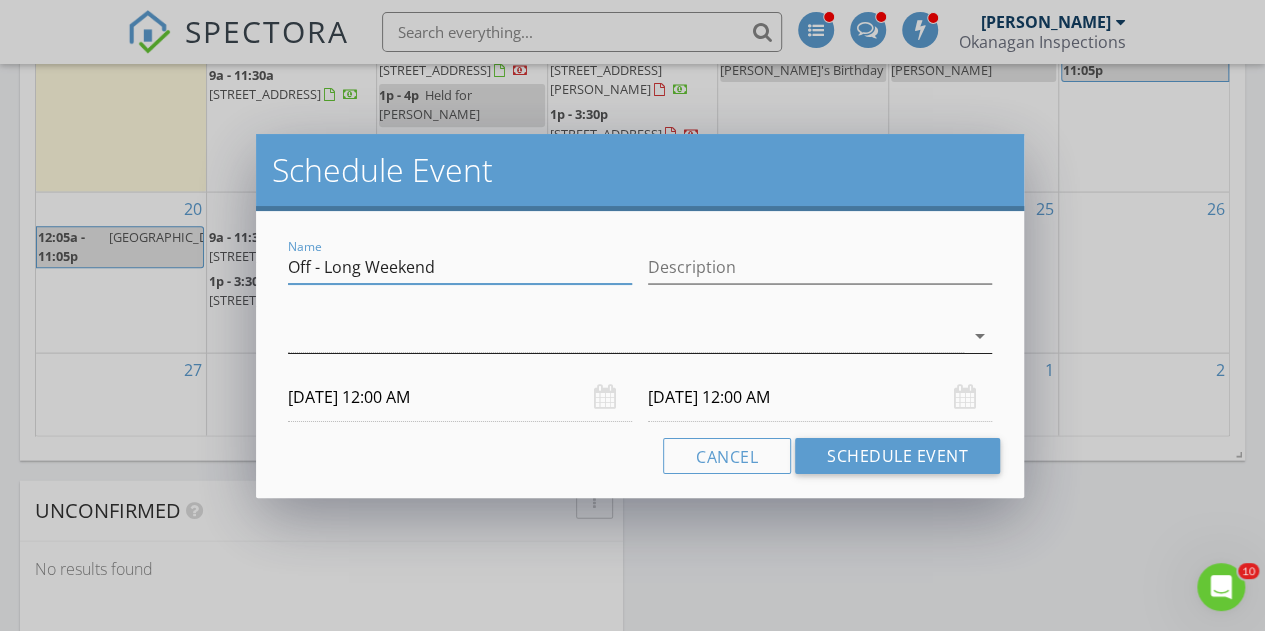 click at bounding box center [626, 336] 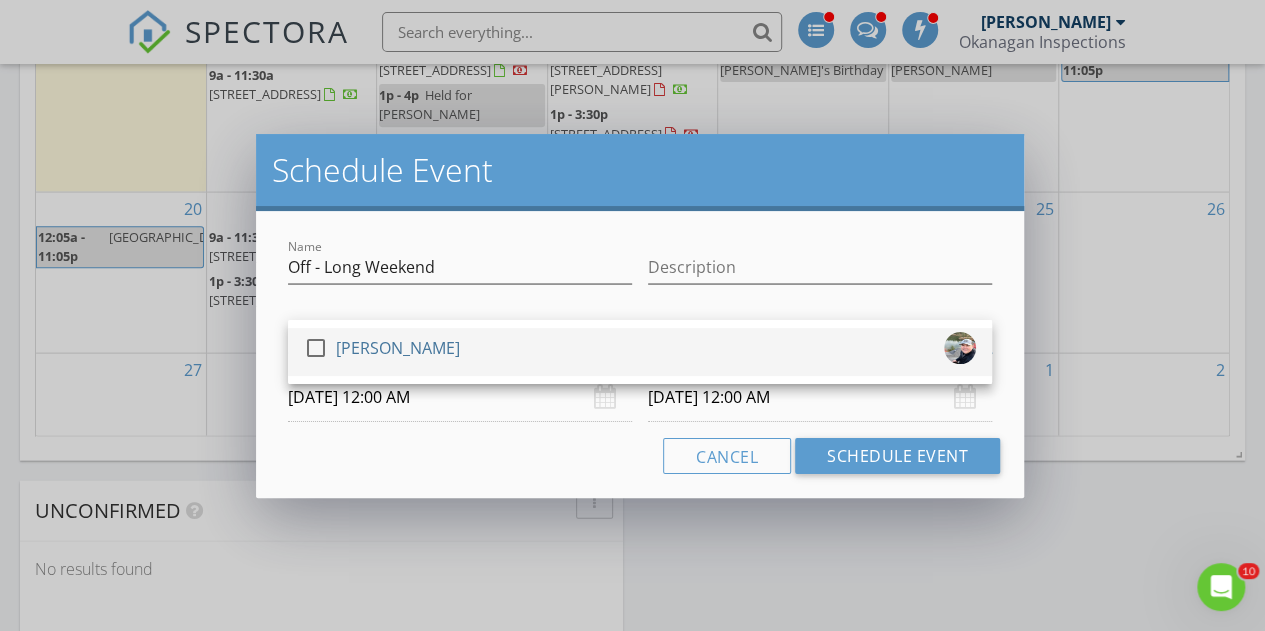 click on "check_box_outline_blank" at bounding box center (320, 348) 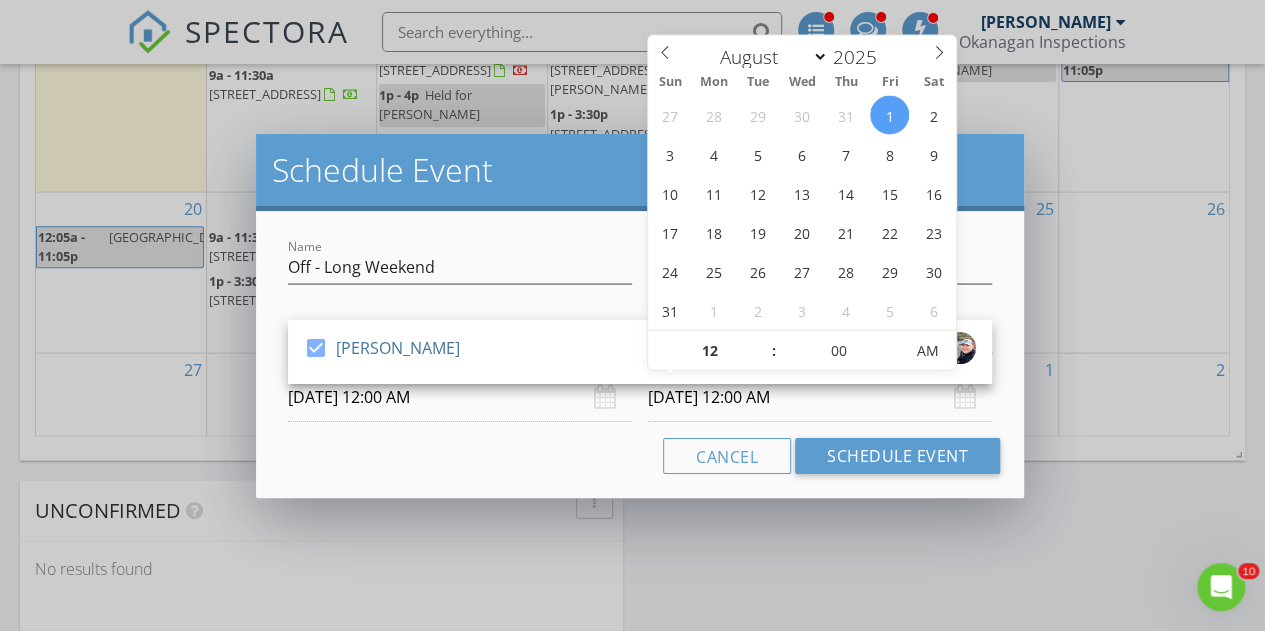 click on "[DATE] 12:00 AM" at bounding box center [820, 397] 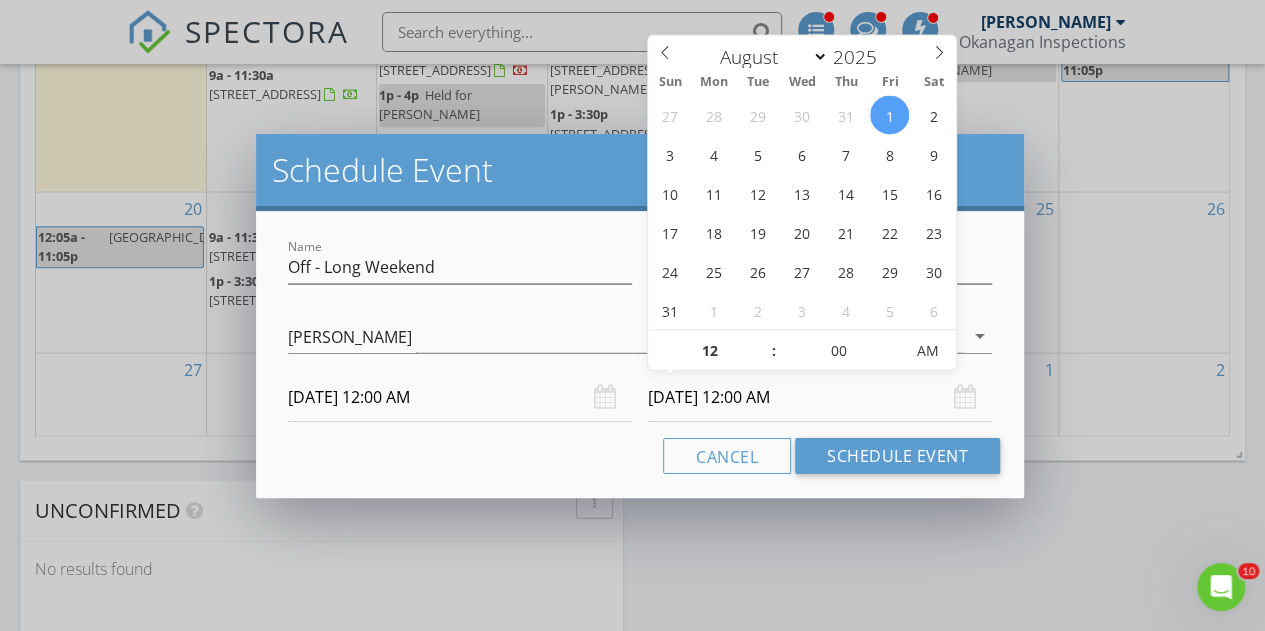 click on "[DATE] 12:00 AM" at bounding box center [820, 397] 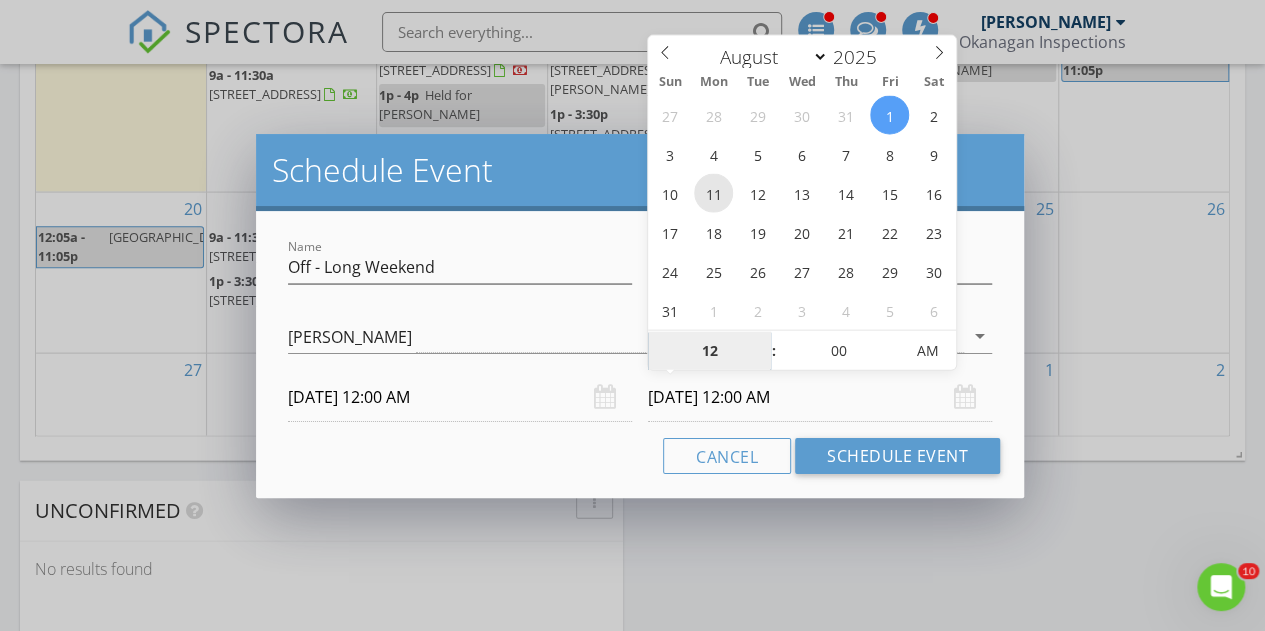 type on "[DATE] 12:00 AM" 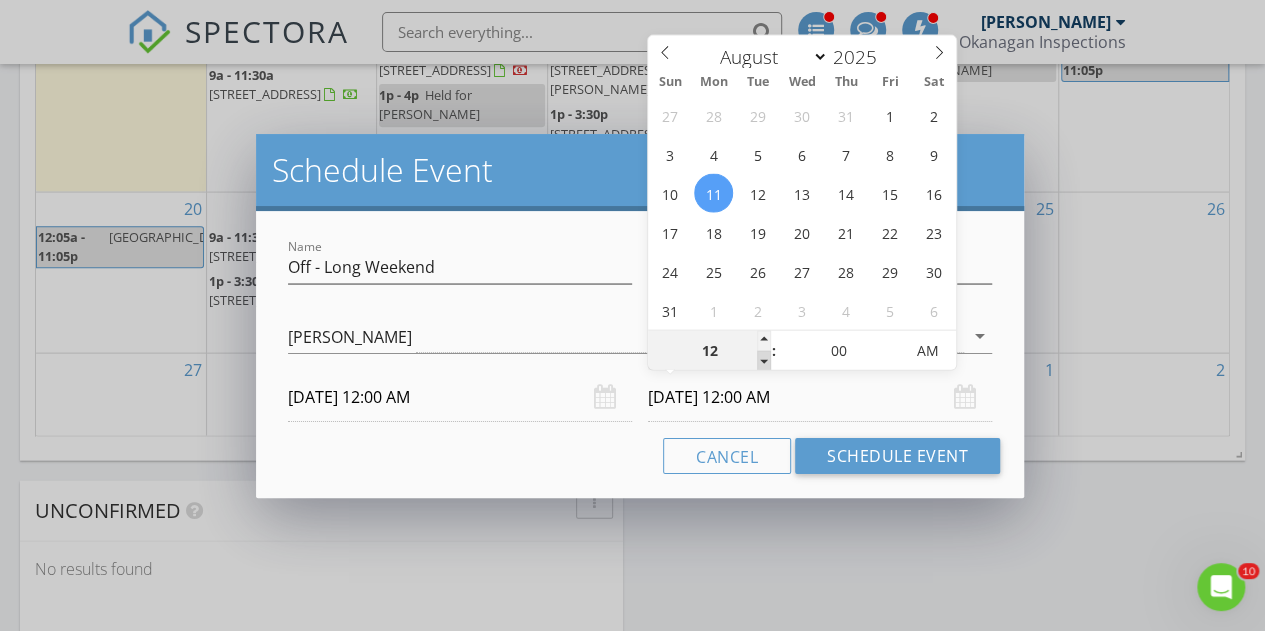 type on "11" 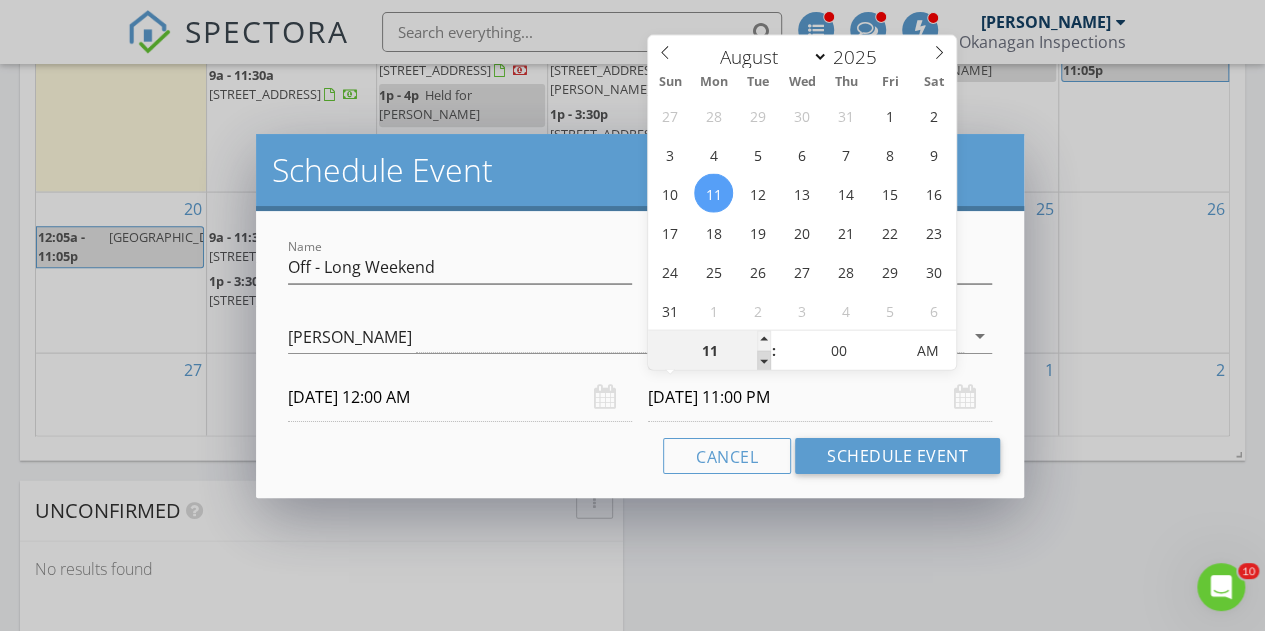 click at bounding box center (764, 361) 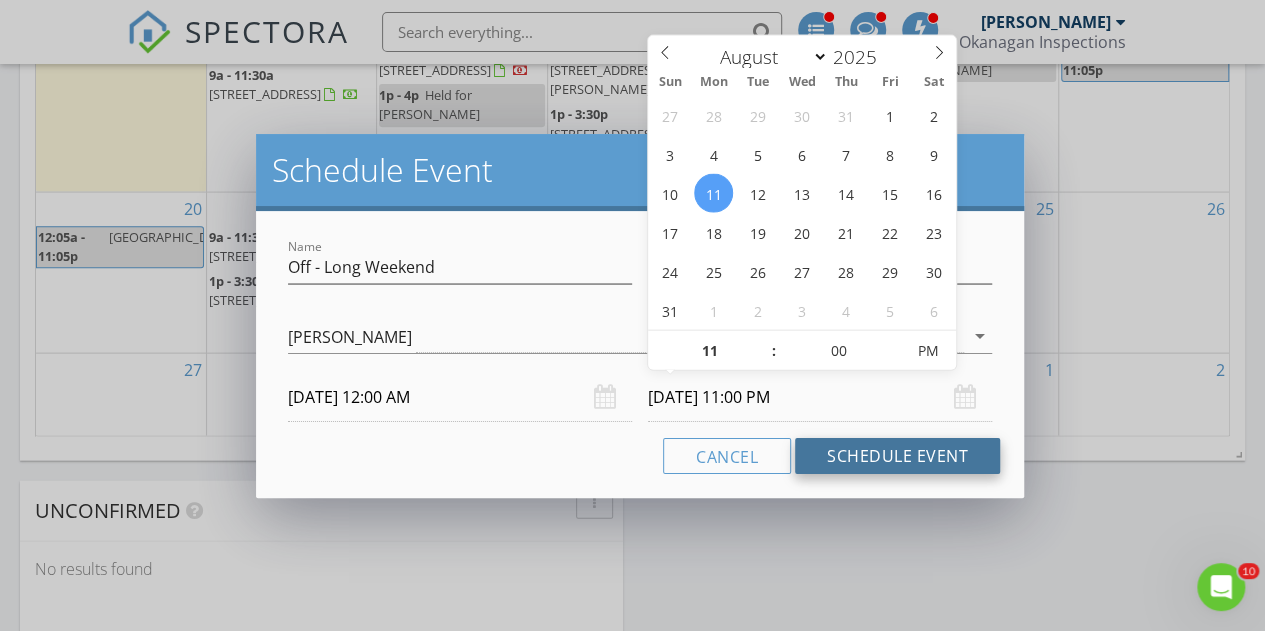 click on "Schedule Event" at bounding box center [897, 456] 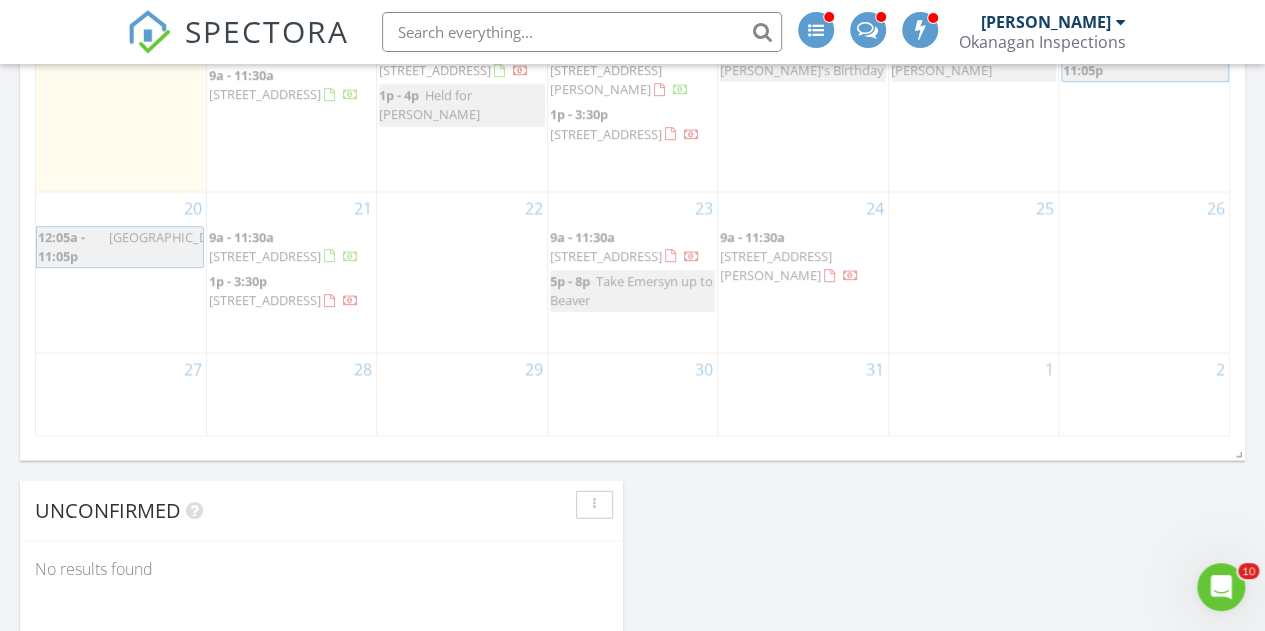 click on "Calendar                   LOADING...   [DATE] – [DATE] [DATE] list day week cal wk 4 wk month Sun Mon Tue Wed Thu Fri Sat 6
12a - 11p
Off - Beaver
7
1p - 3:30p
[STREET_ADDRESS][PERSON_NAME]
4:30p - 7p
[STREET_ADDRESS]
8
9a - 12p
[STREET_ADDRESS]
1p - 4p
Off - Commercial inspection canceled
9" at bounding box center (632, -29) 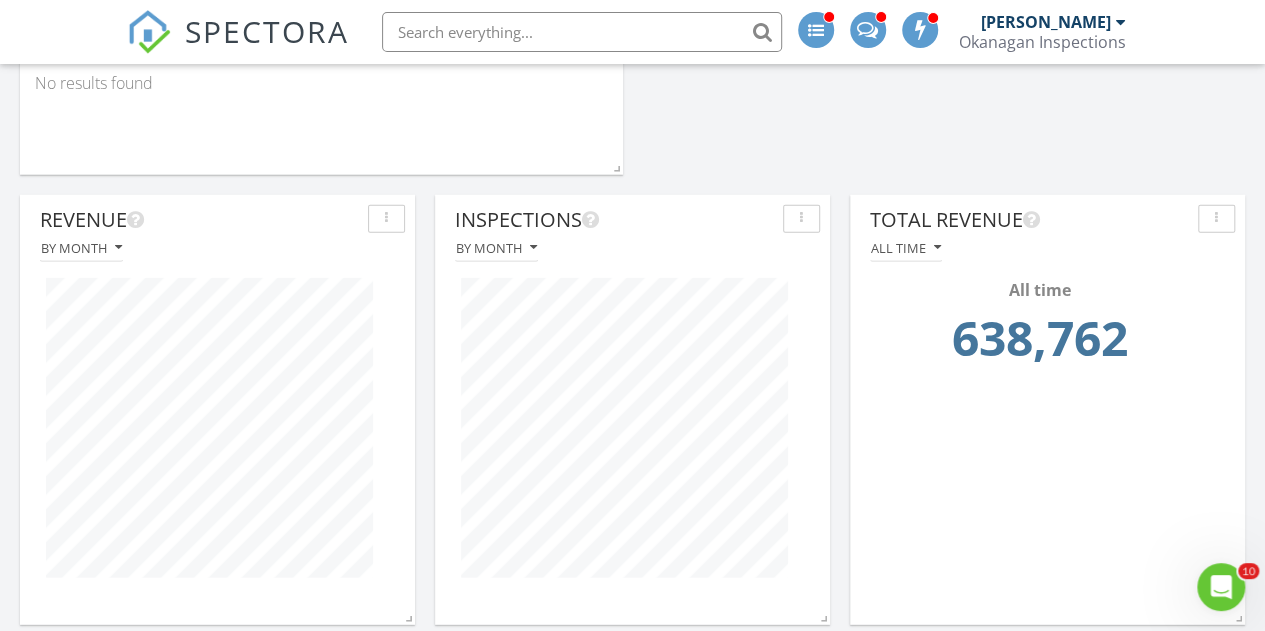 scroll, scrollTop: 2505, scrollLeft: 0, axis: vertical 